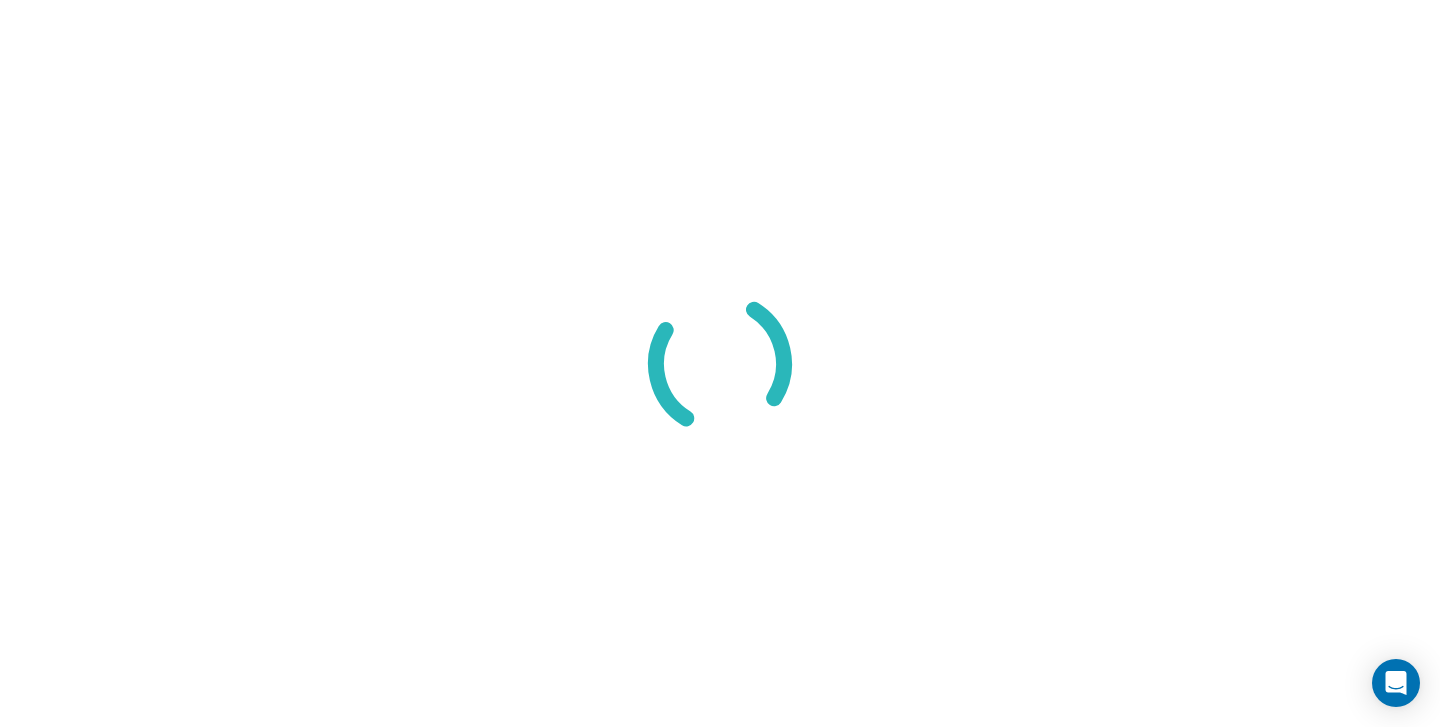 scroll, scrollTop: 0, scrollLeft: 0, axis: both 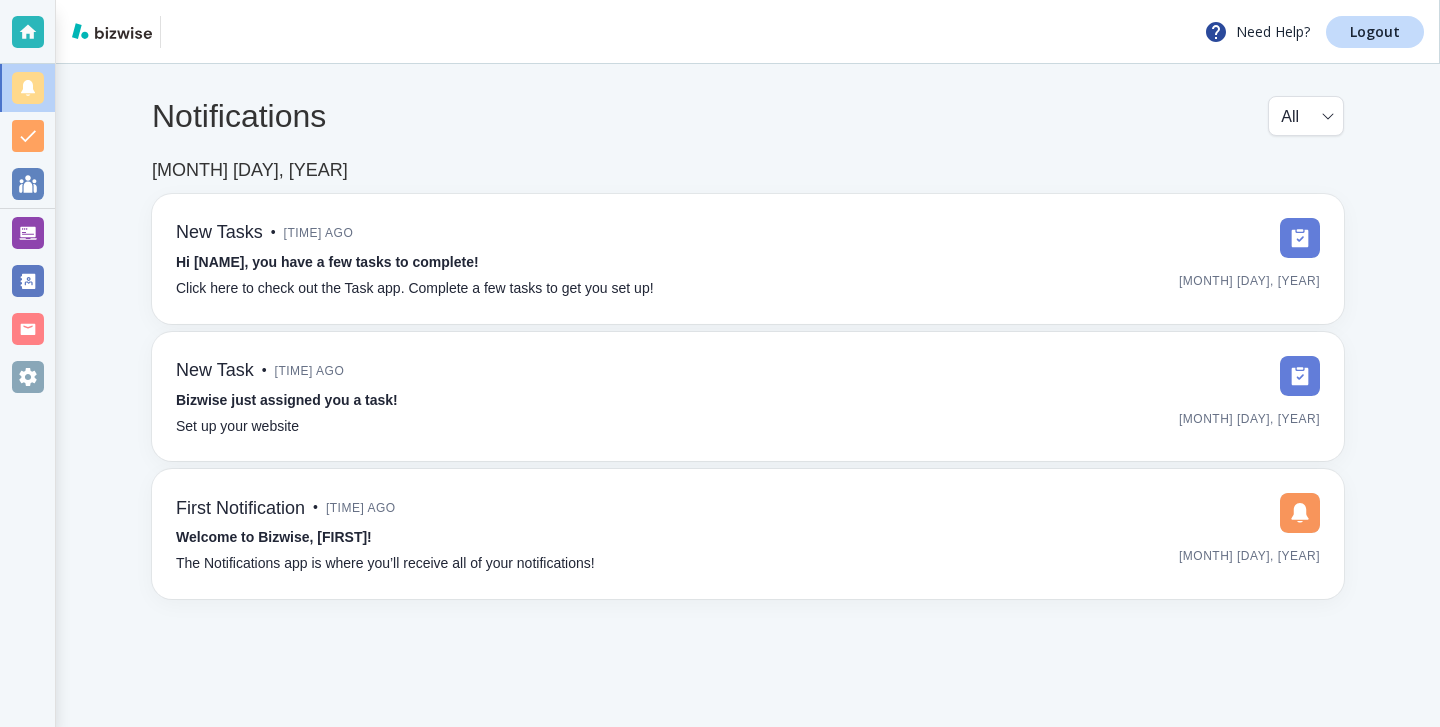 click on "Need Help? Logout Notifications All all [MONTH] [DAY], [YEAR] New Tasks • [TIME] ago Hi [FIRST], you have a few tasks to complete! Click here to check out the Task app. Complete a few tasks to get you set up! [MONTH] [DAY], [YEAR] New Task • [TIME] ago Bizwise just assigned you a task! Set up your website [MONTH] [DAY], [YEAR] First Notification • [TIME] ago Welcome to Bizwise, [FIRST]! The Notifications app is where you’ll receive all of your notifications! [MONTH] [DAY], [YEAR]" at bounding box center [720, 0] 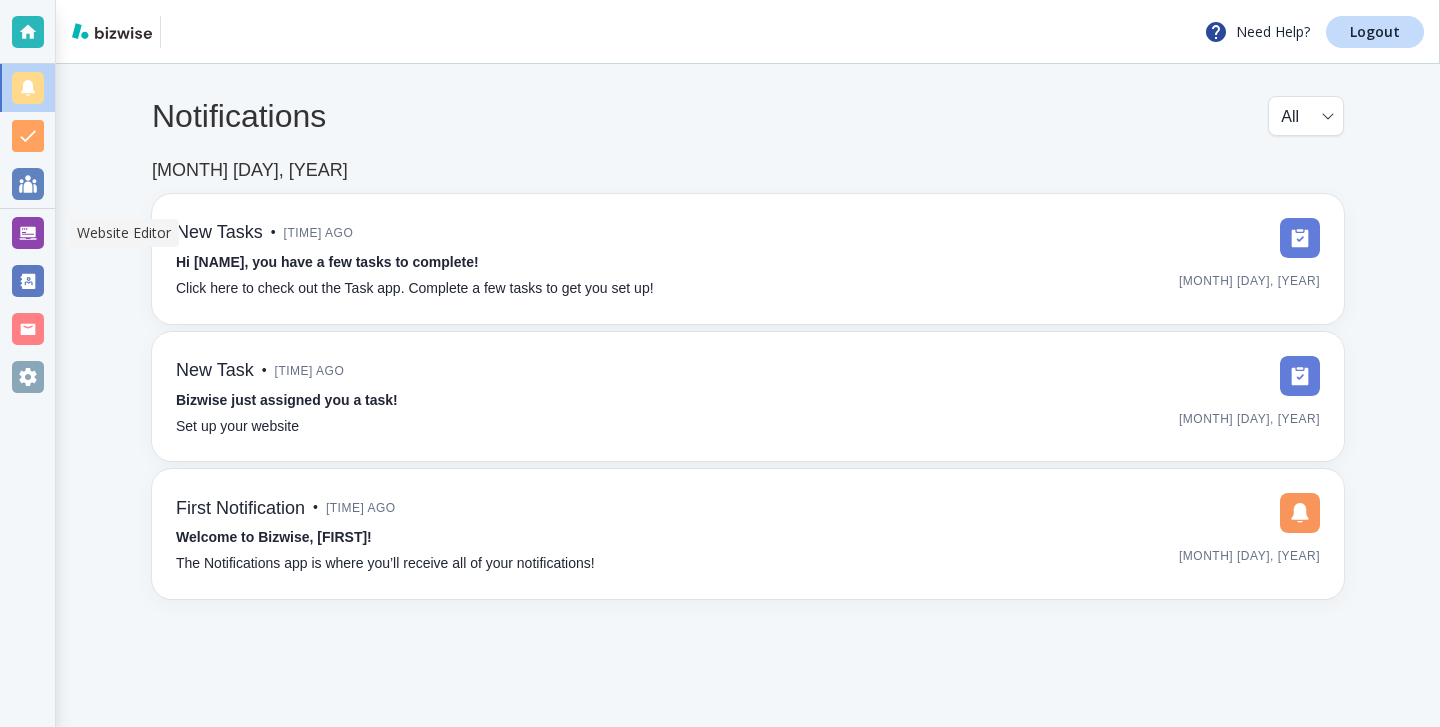 click on "Website Editor" at bounding box center (118, 233) 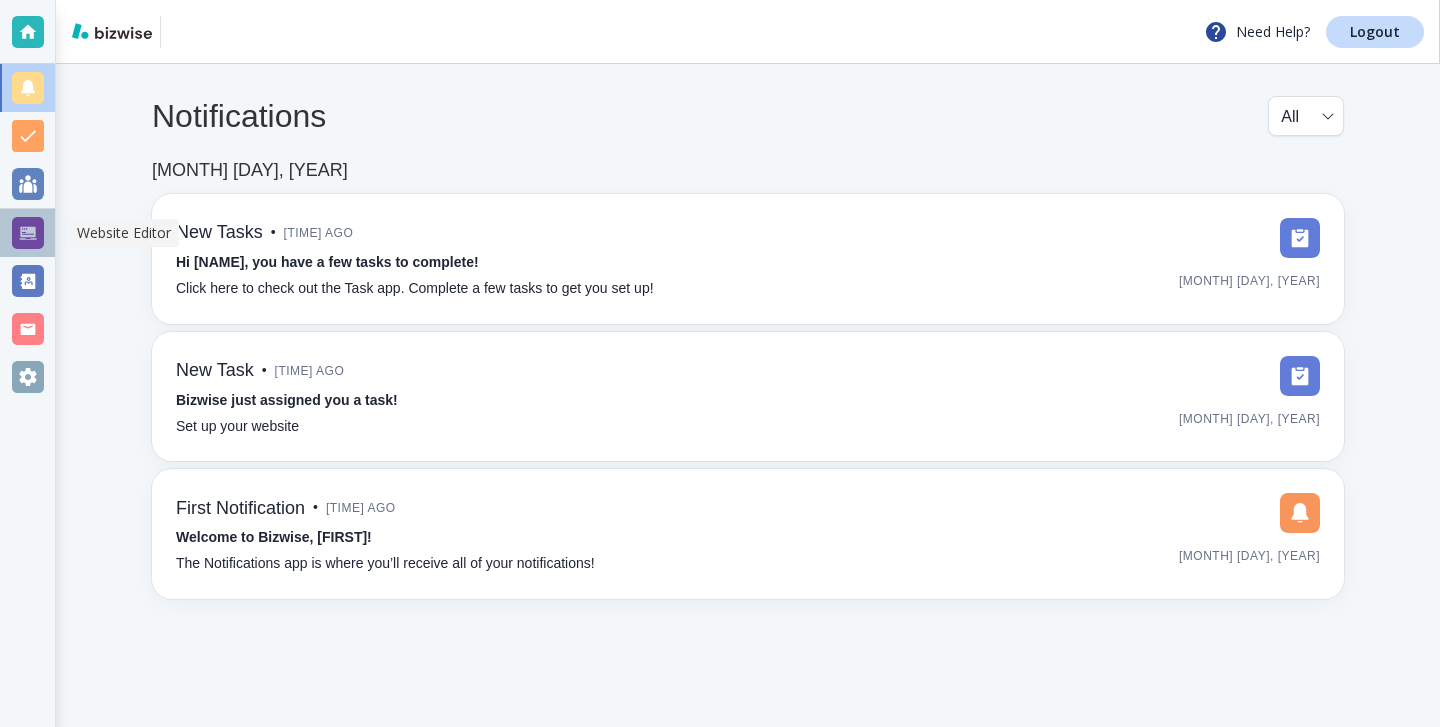 click at bounding box center [28, 233] 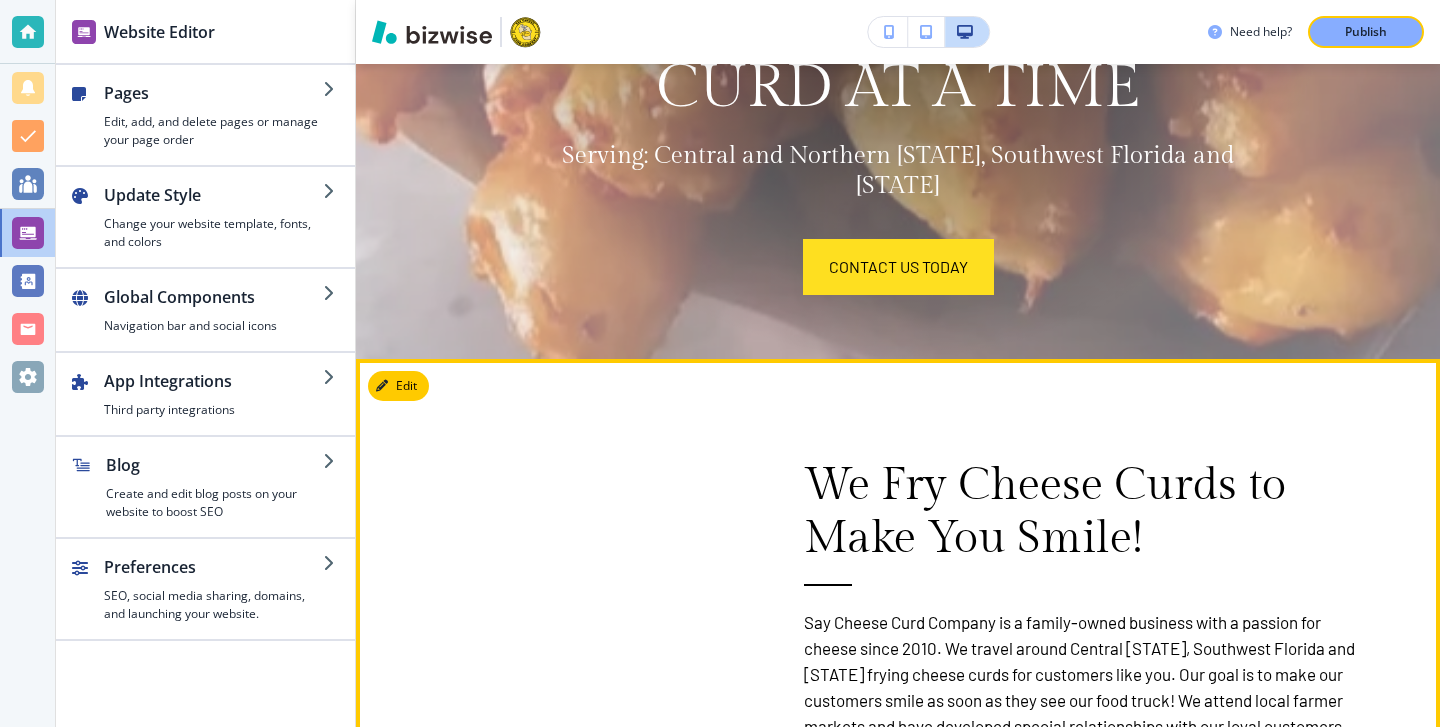 scroll, scrollTop: 0, scrollLeft: 0, axis: both 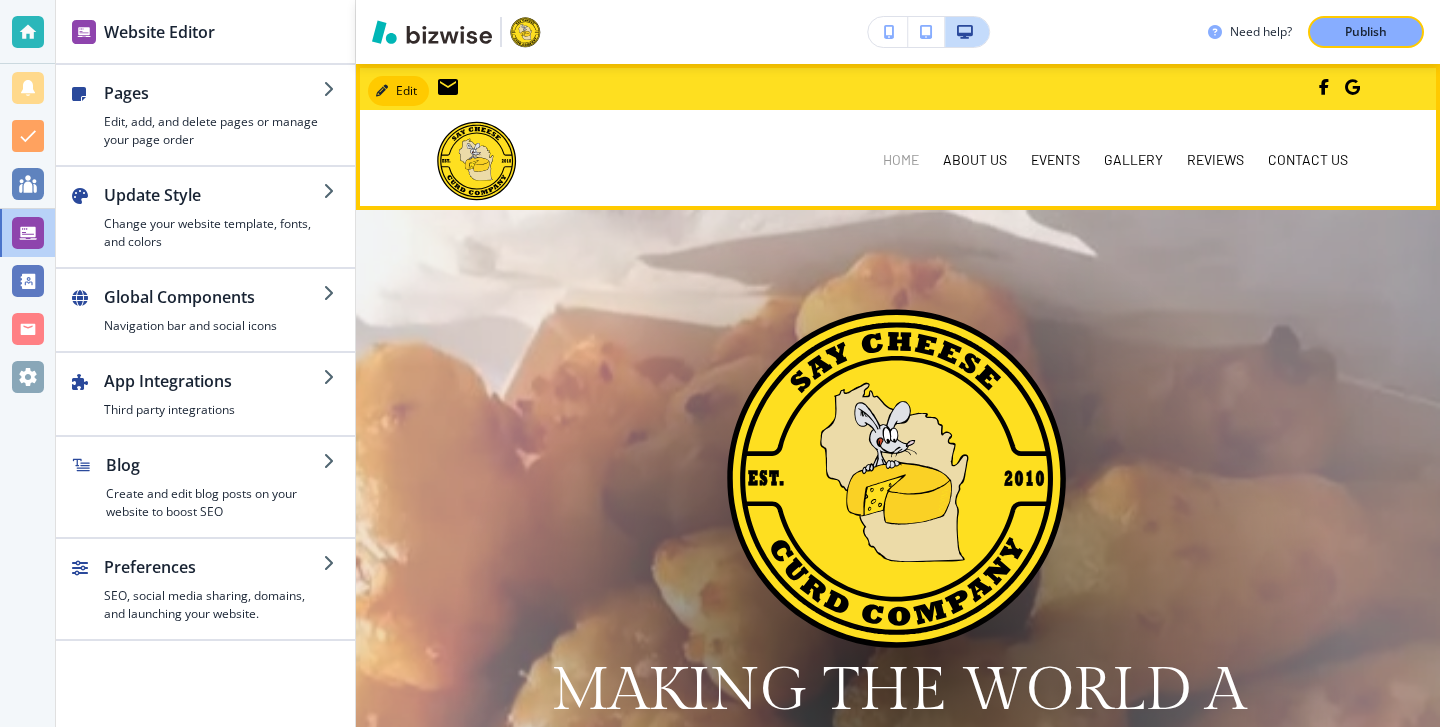 click on "HOME" at bounding box center (901, 160) 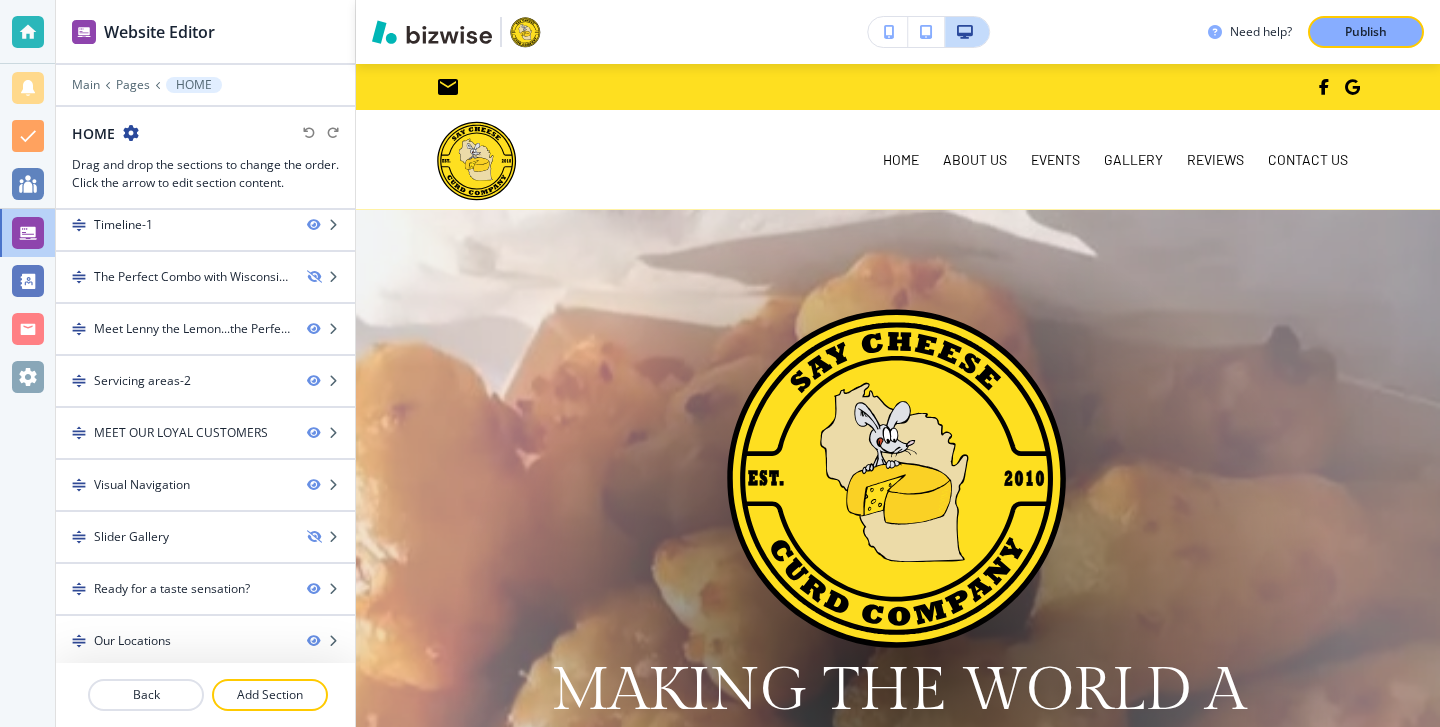 scroll, scrollTop: 327, scrollLeft: 0, axis: vertical 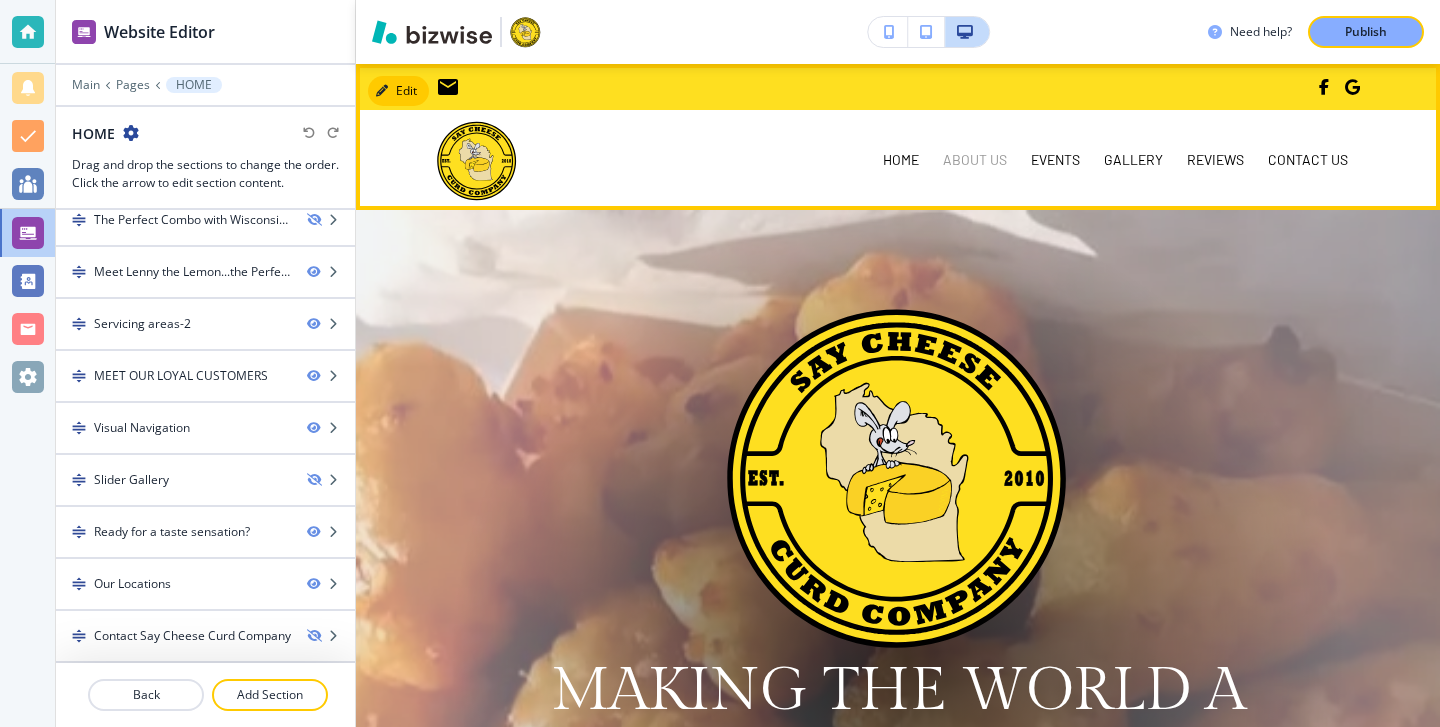 click on "ABOUT US" at bounding box center [975, 160] 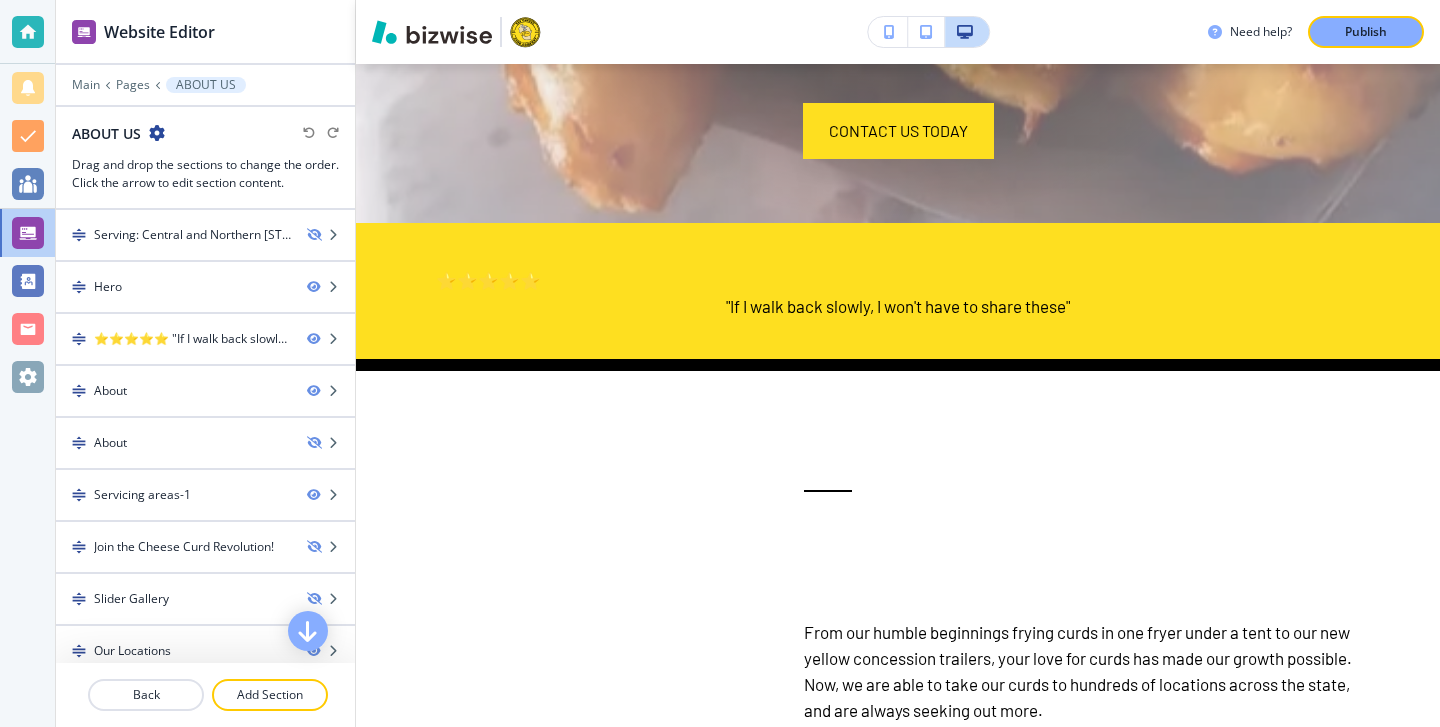 scroll, scrollTop: 0, scrollLeft: 0, axis: both 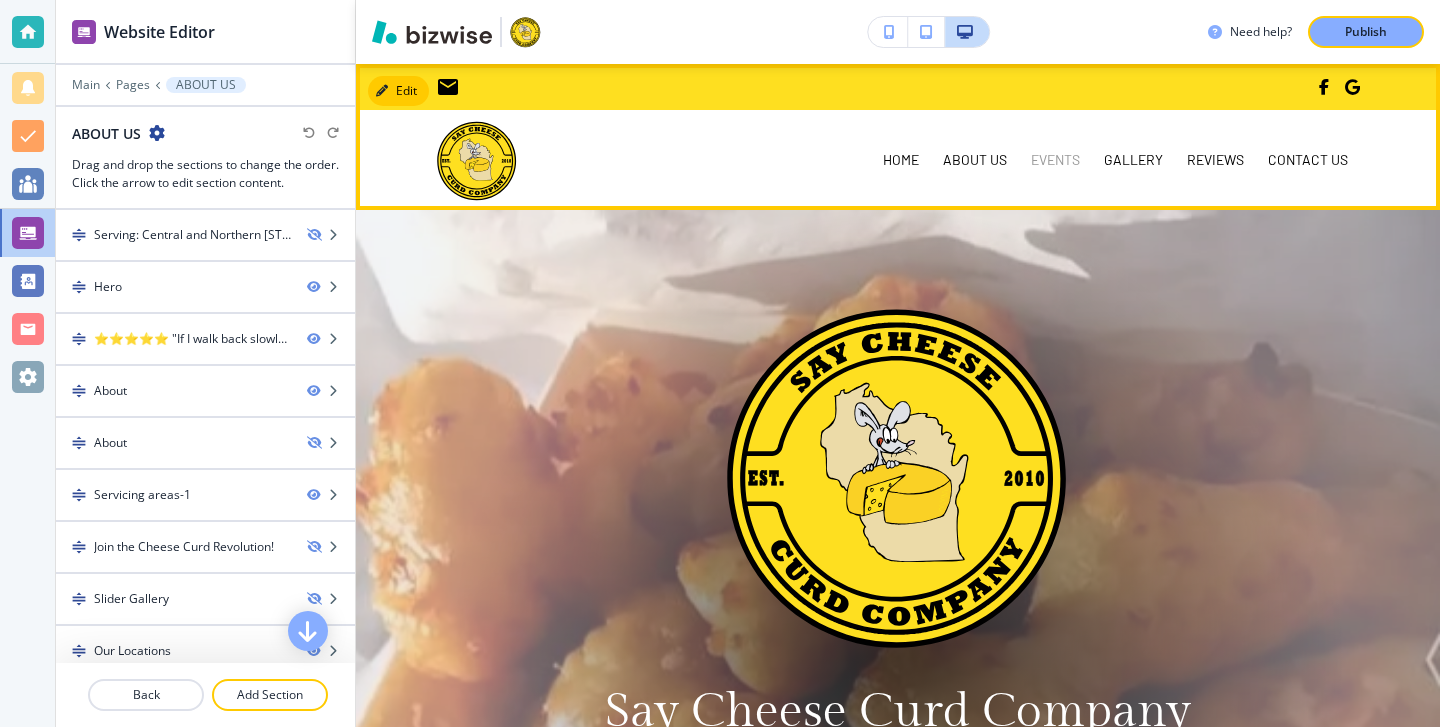 click on "EVENTS" at bounding box center [1055, 160] 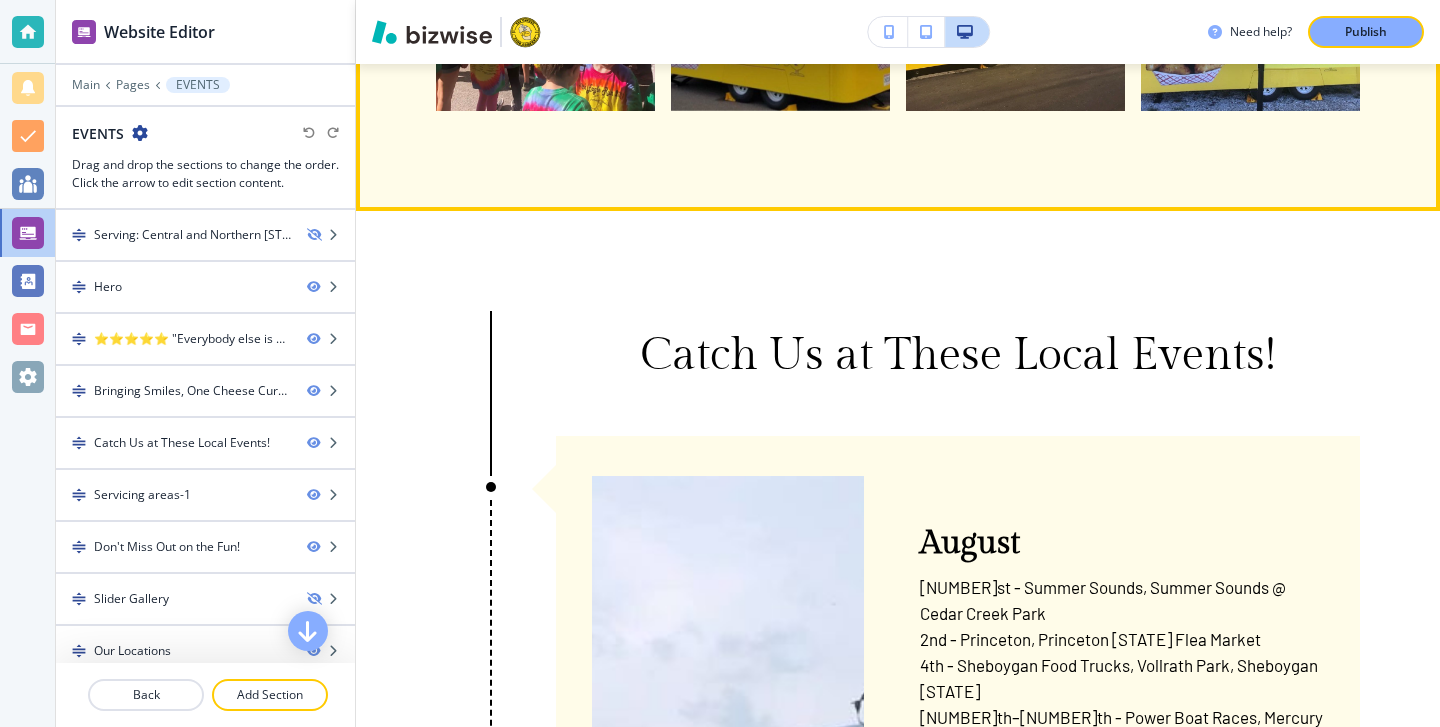 scroll, scrollTop: 1771, scrollLeft: 0, axis: vertical 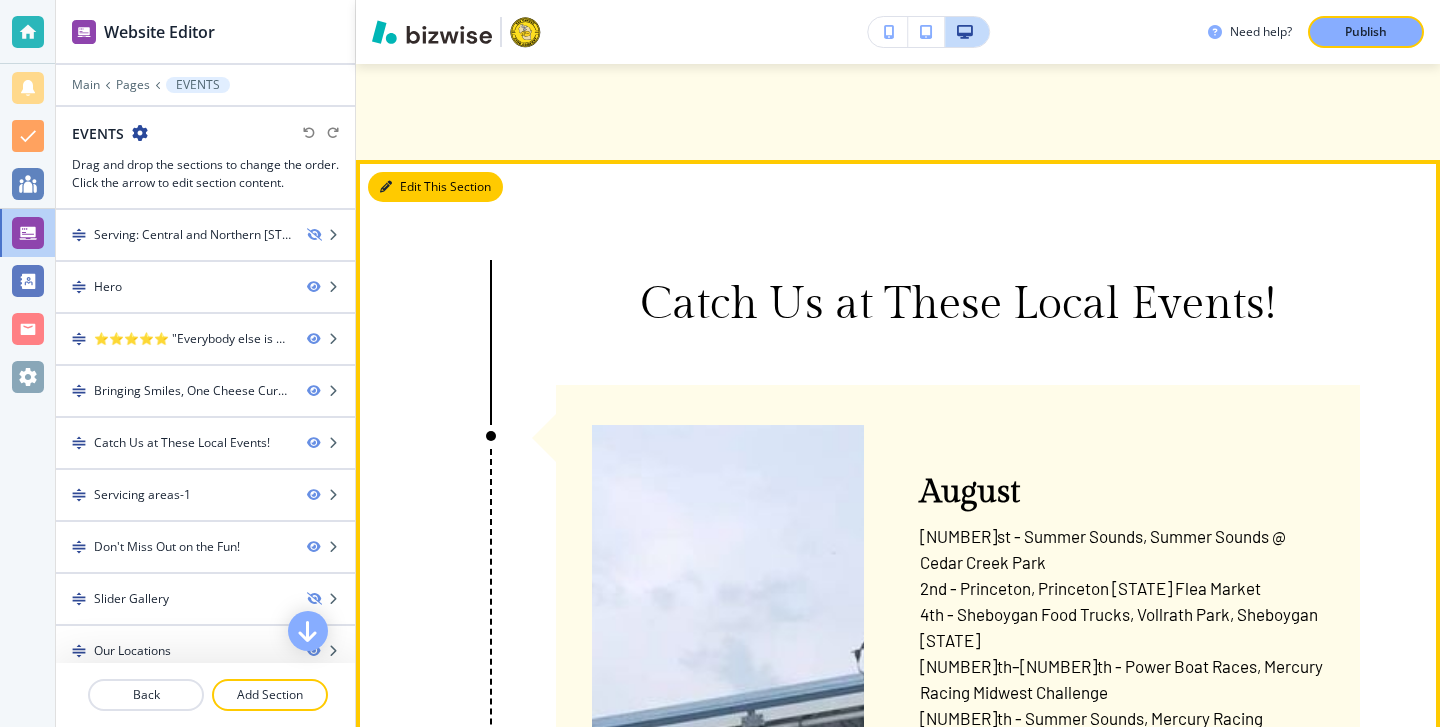 click on "Edit This Section" at bounding box center [435, 187] 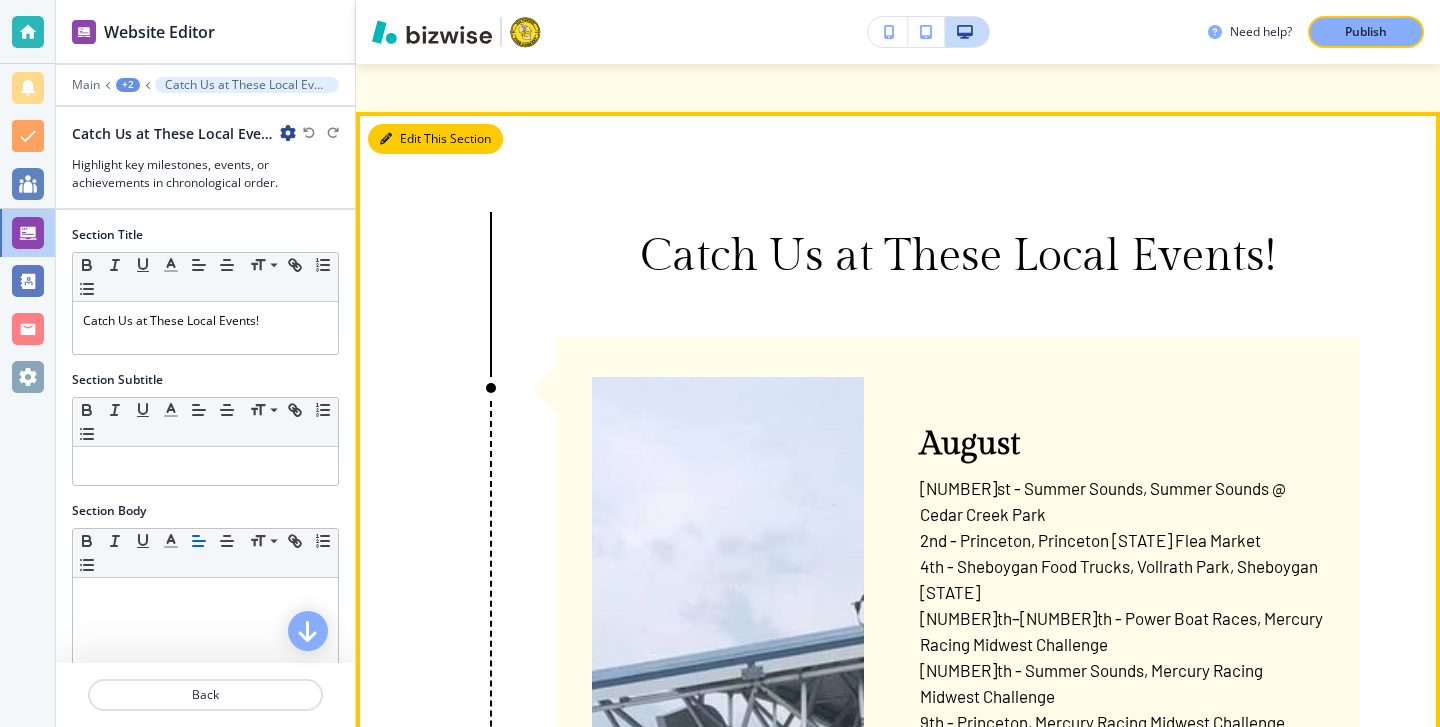 scroll, scrollTop: 1867, scrollLeft: 0, axis: vertical 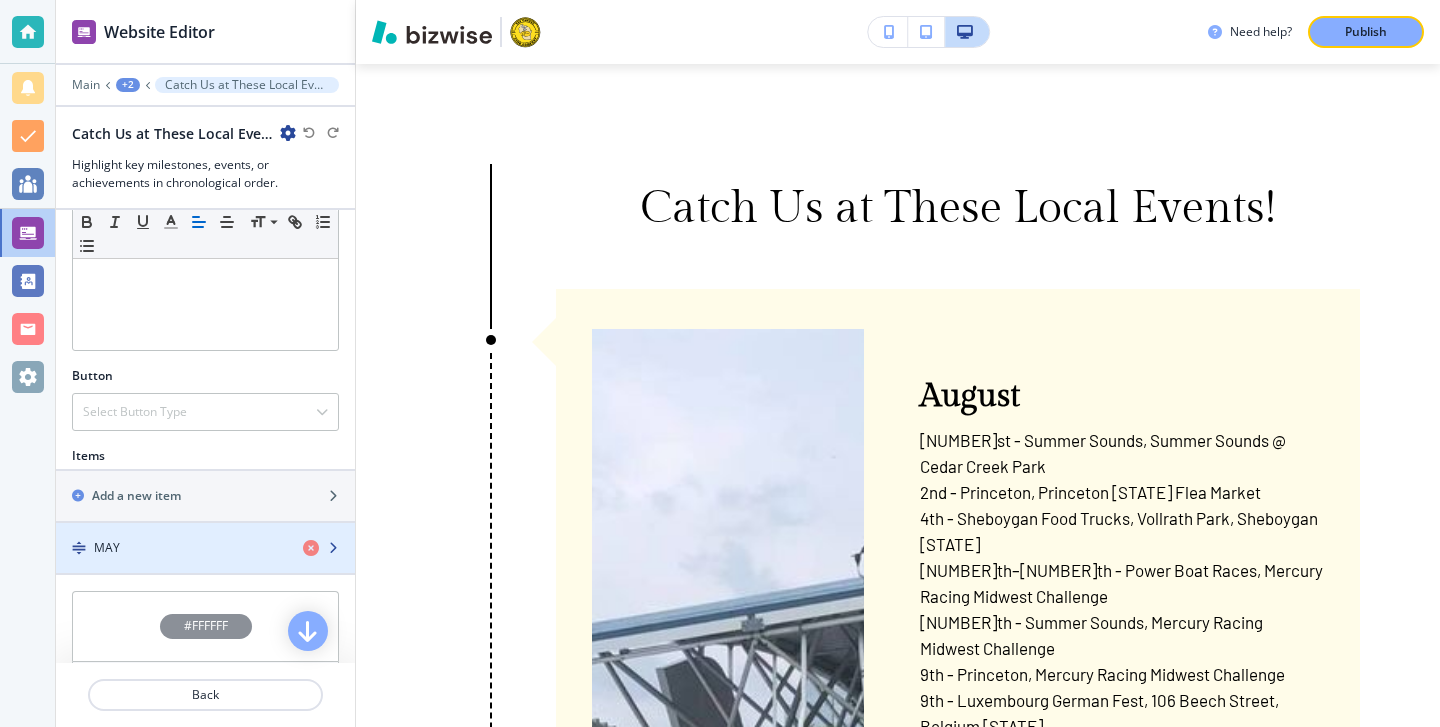 click on "MAY" at bounding box center [171, 548] 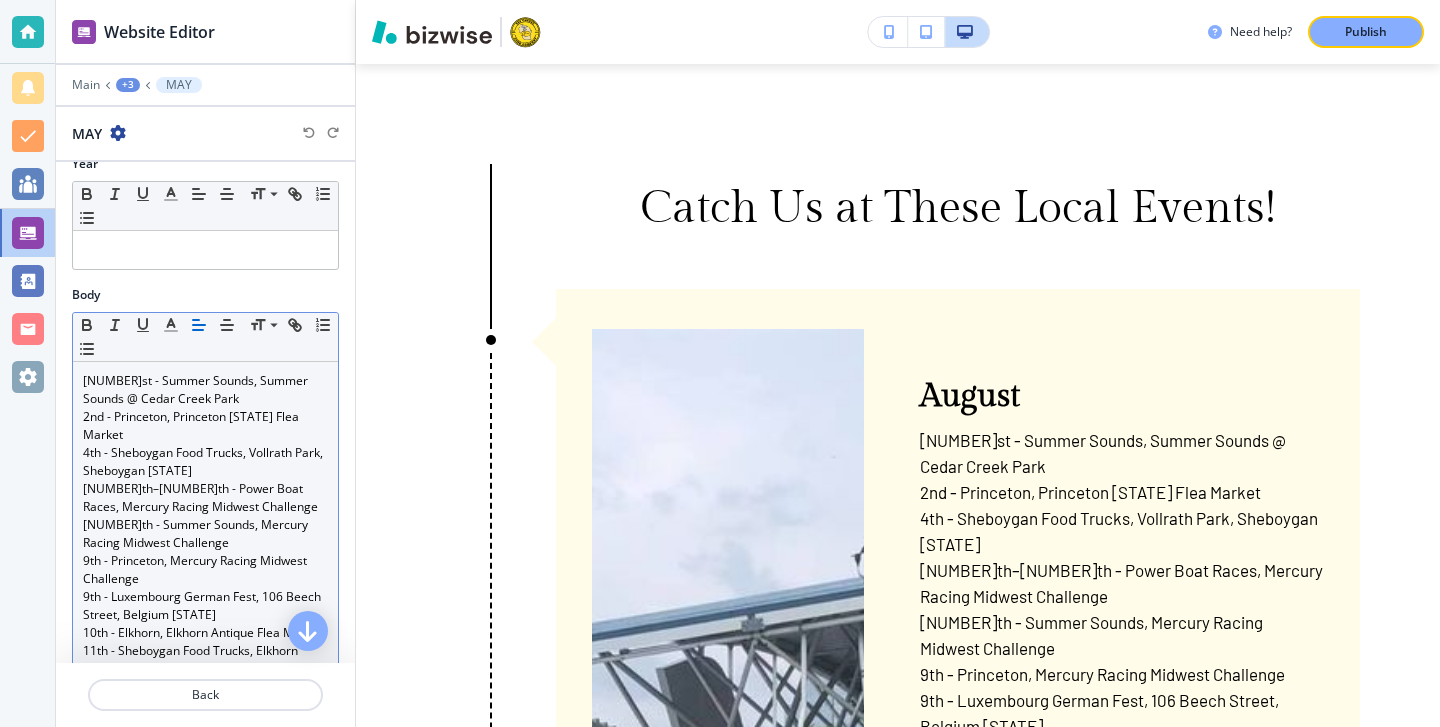 scroll, scrollTop: 164, scrollLeft: 0, axis: vertical 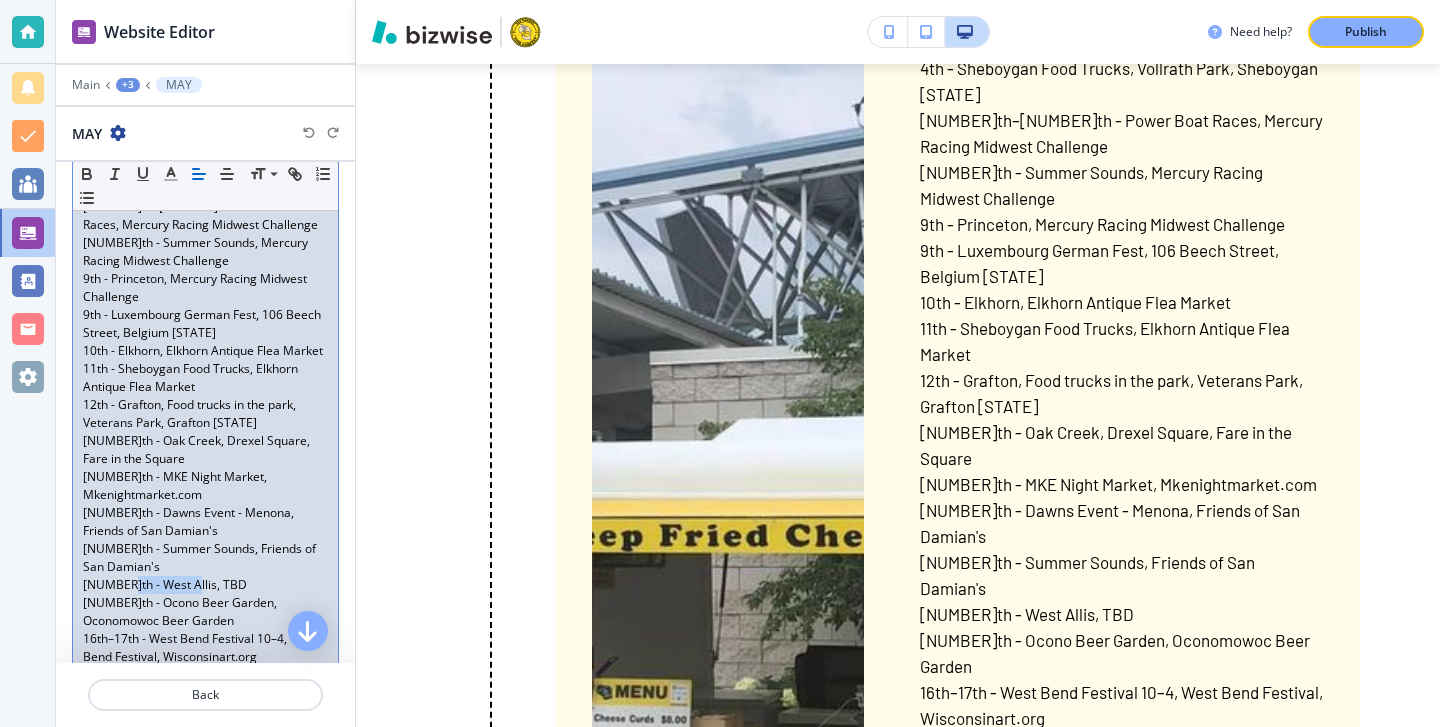 drag, startPoint x: 178, startPoint y: 566, endPoint x: 118, endPoint y: 565, distance: 60.00833 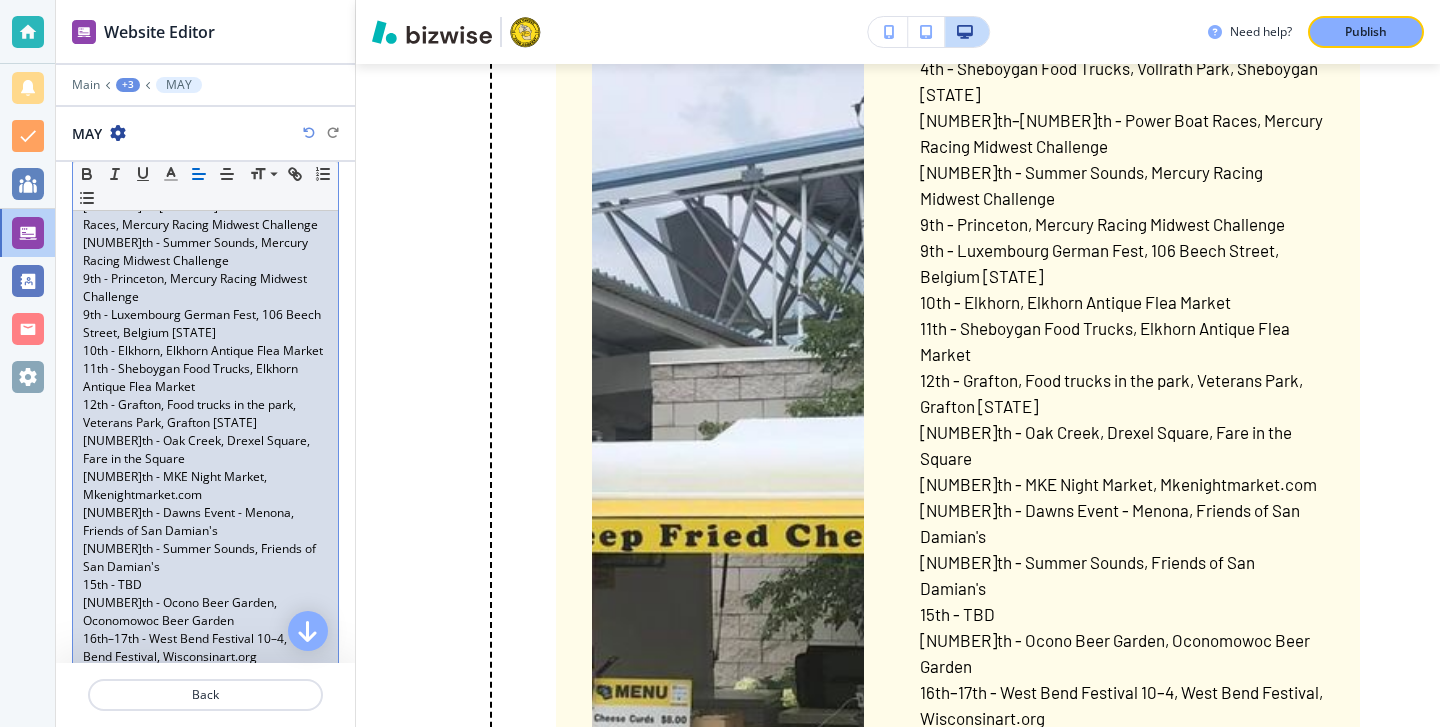 click on "[NUMBER]th - Summer Sounds, Friends of San Damian's" at bounding box center (205, 558) 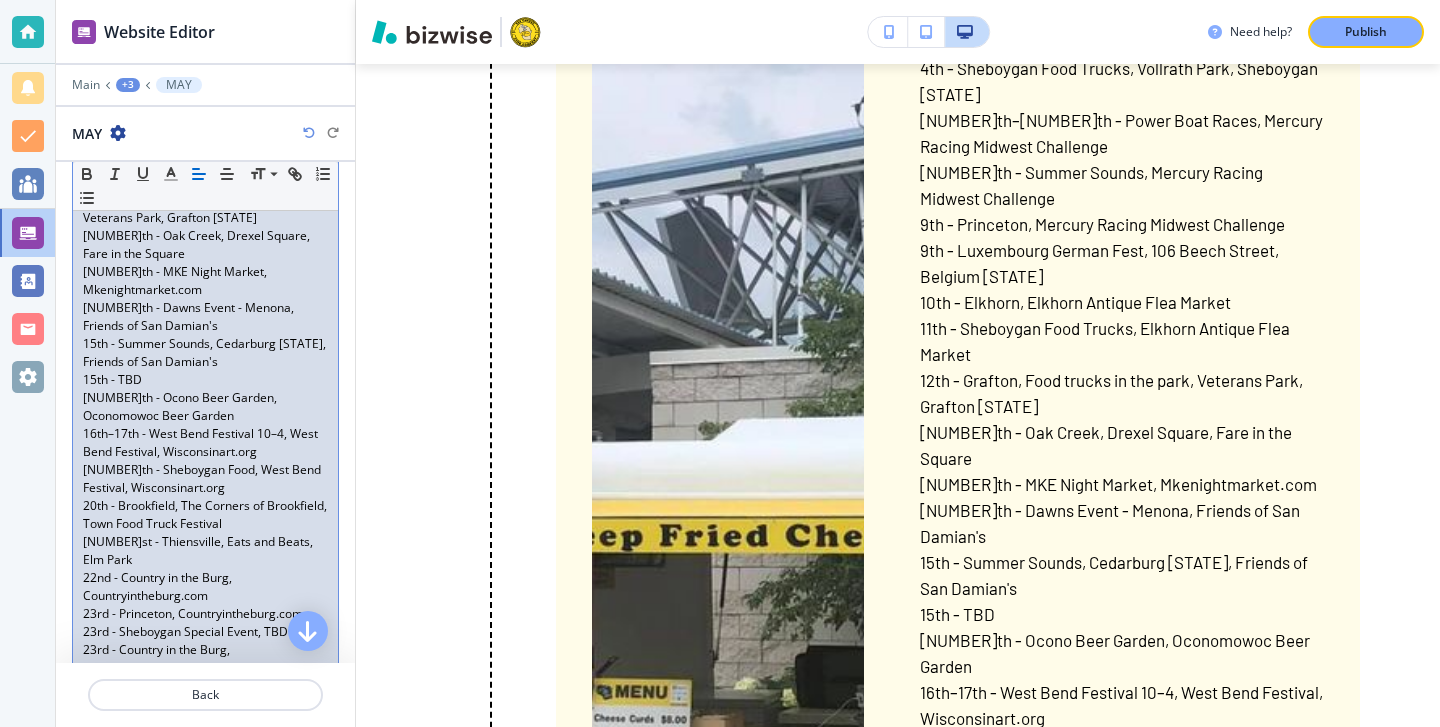 scroll, scrollTop: 669, scrollLeft: 0, axis: vertical 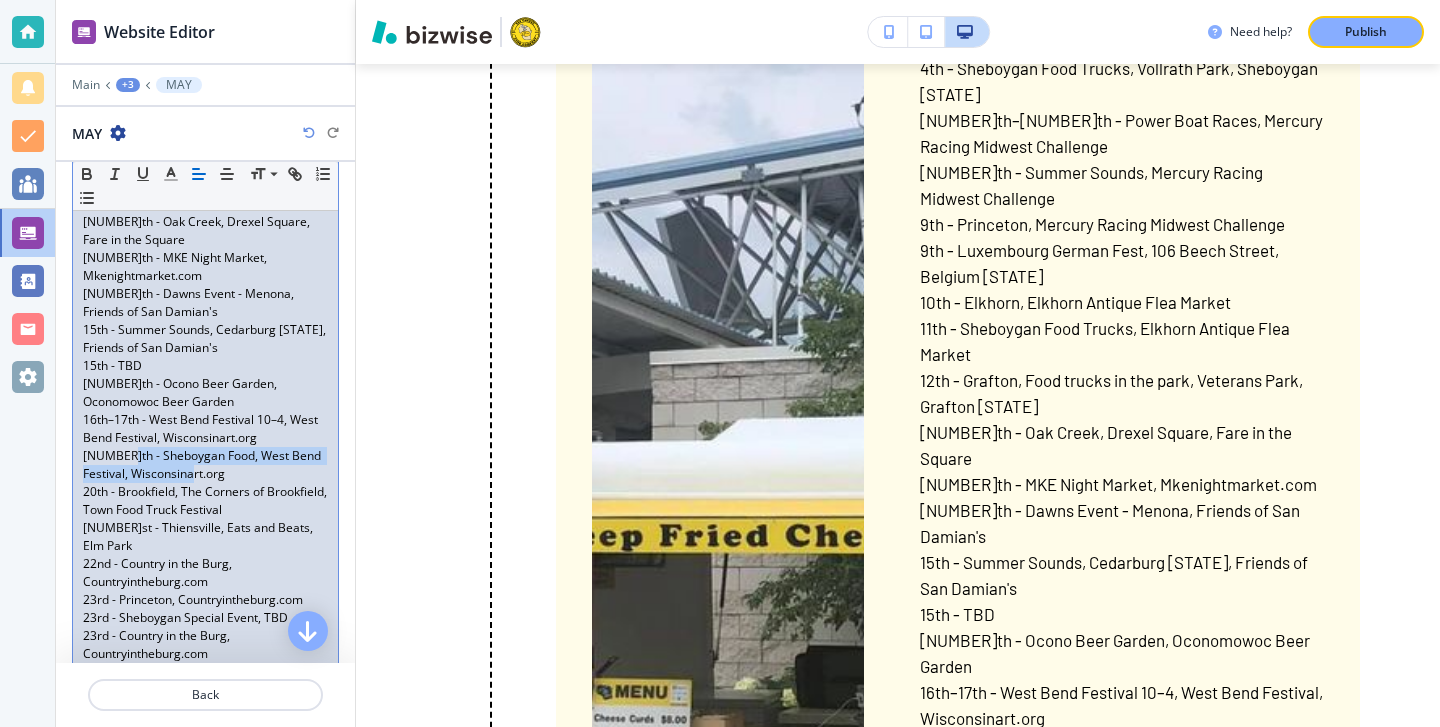 drag, startPoint x: 238, startPoint y: 455, endPoint x: 119, endPoint y: 436, distance: 120.50726 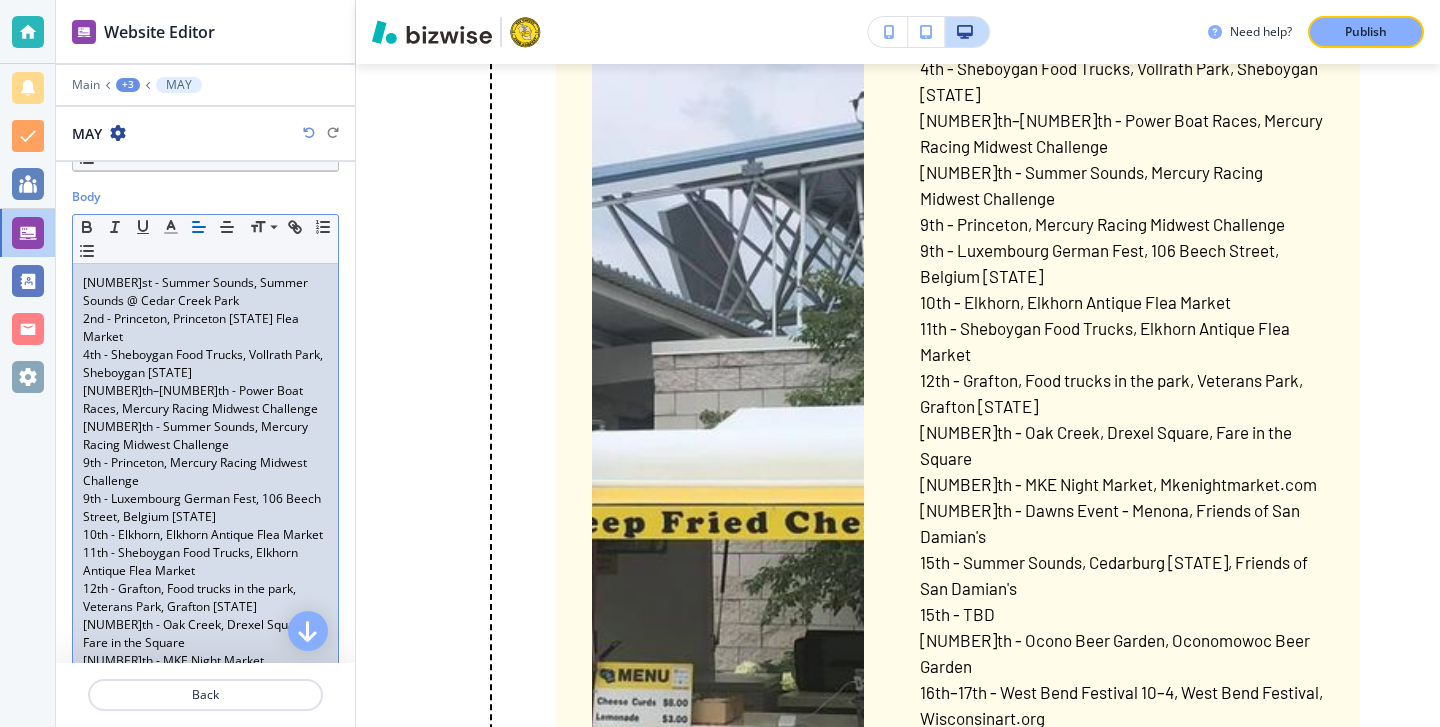 scroll, scrollTop: 324, scrollLeft: 0, axis: vertical 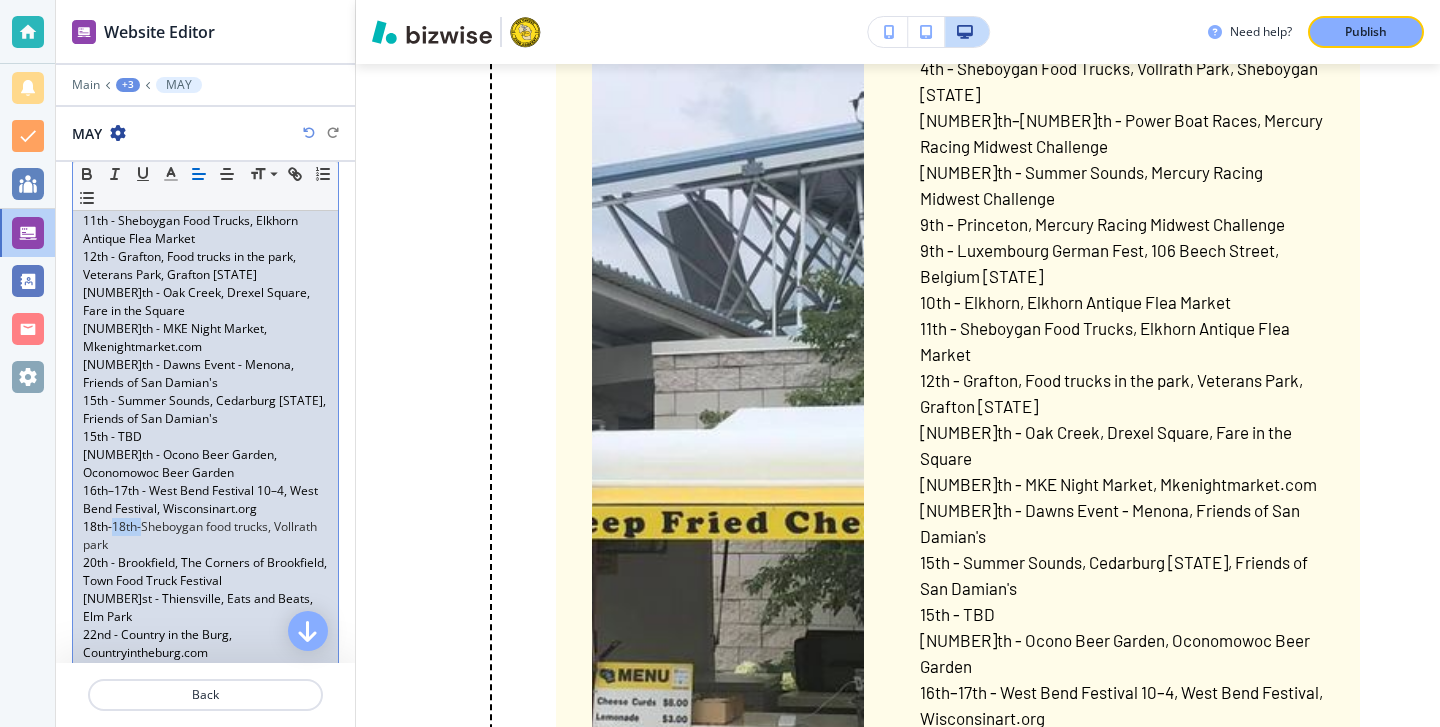 drag, startPoint x: 148, startPoint y: 511, endPoint x: 120, endPoint y: 511, distance: 28 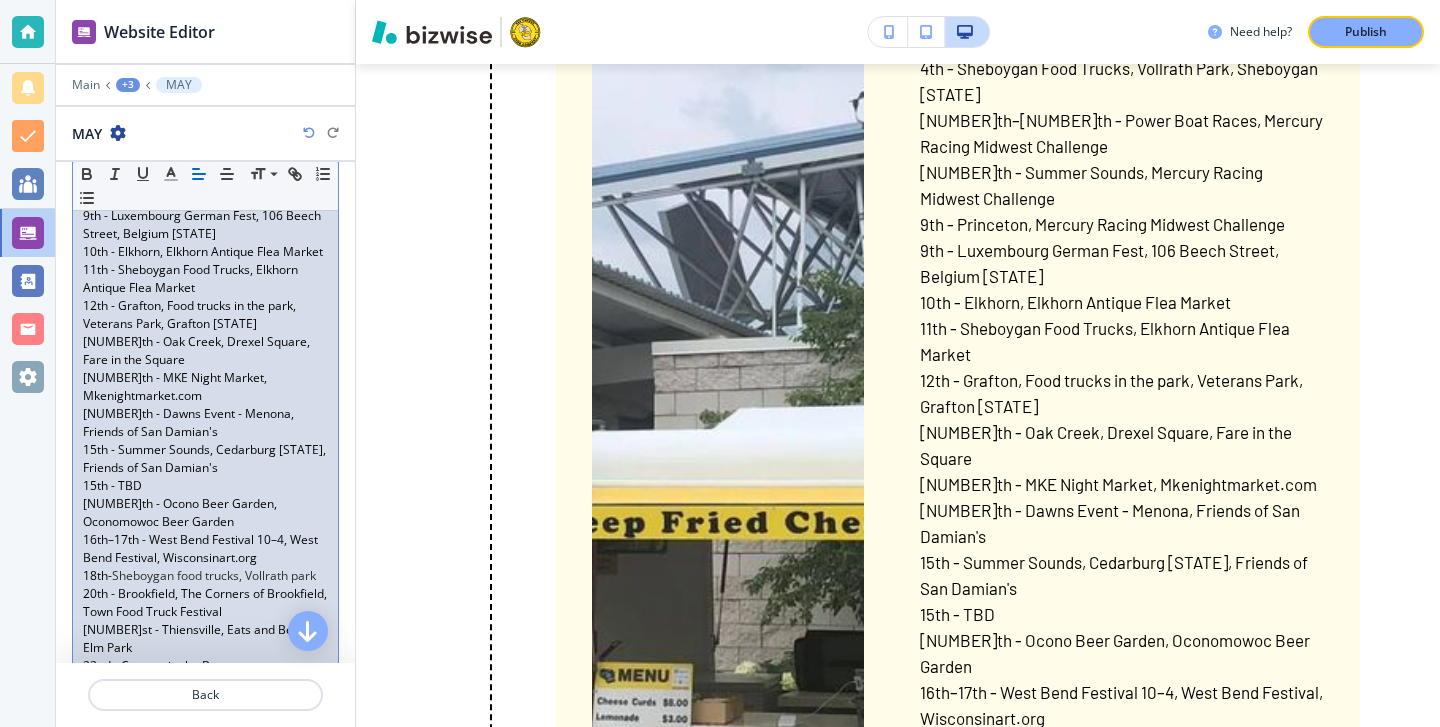 scroll, scrollTop: 645, scrollLeft: 0, axis: vertical 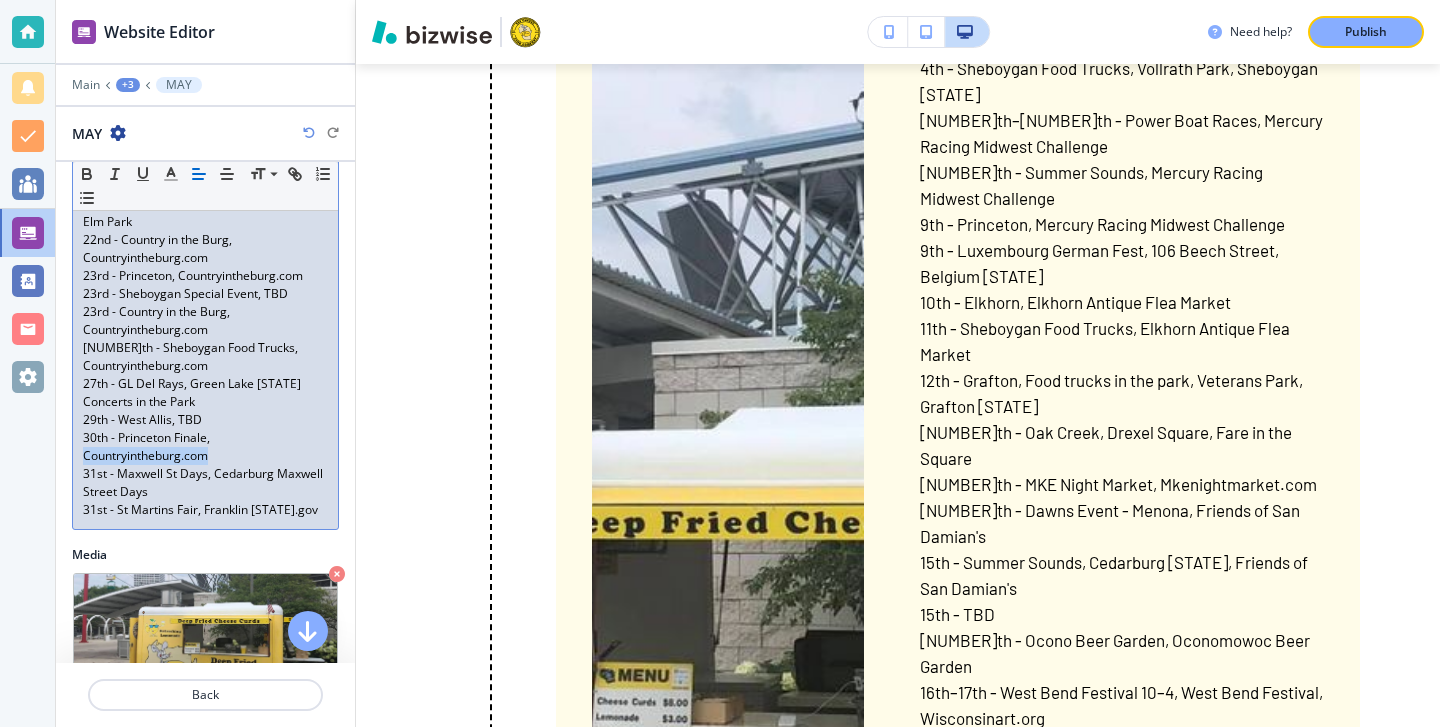 drag, startPoint x: 218, startPoint y: 414, endPoint x: 55, endPoint y: 420, distance: 163.1104 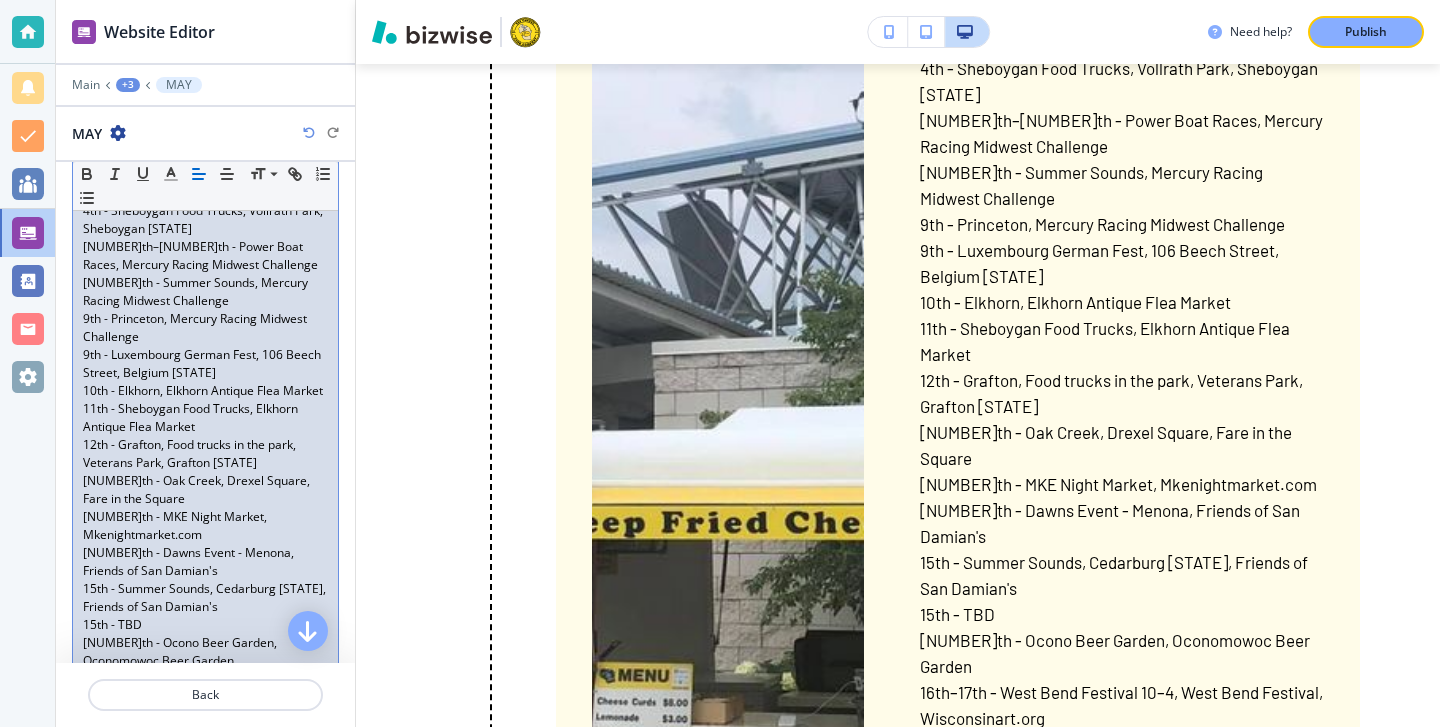 scroll, scrollTop: 412, scrollLeft: 0, axis: vertical 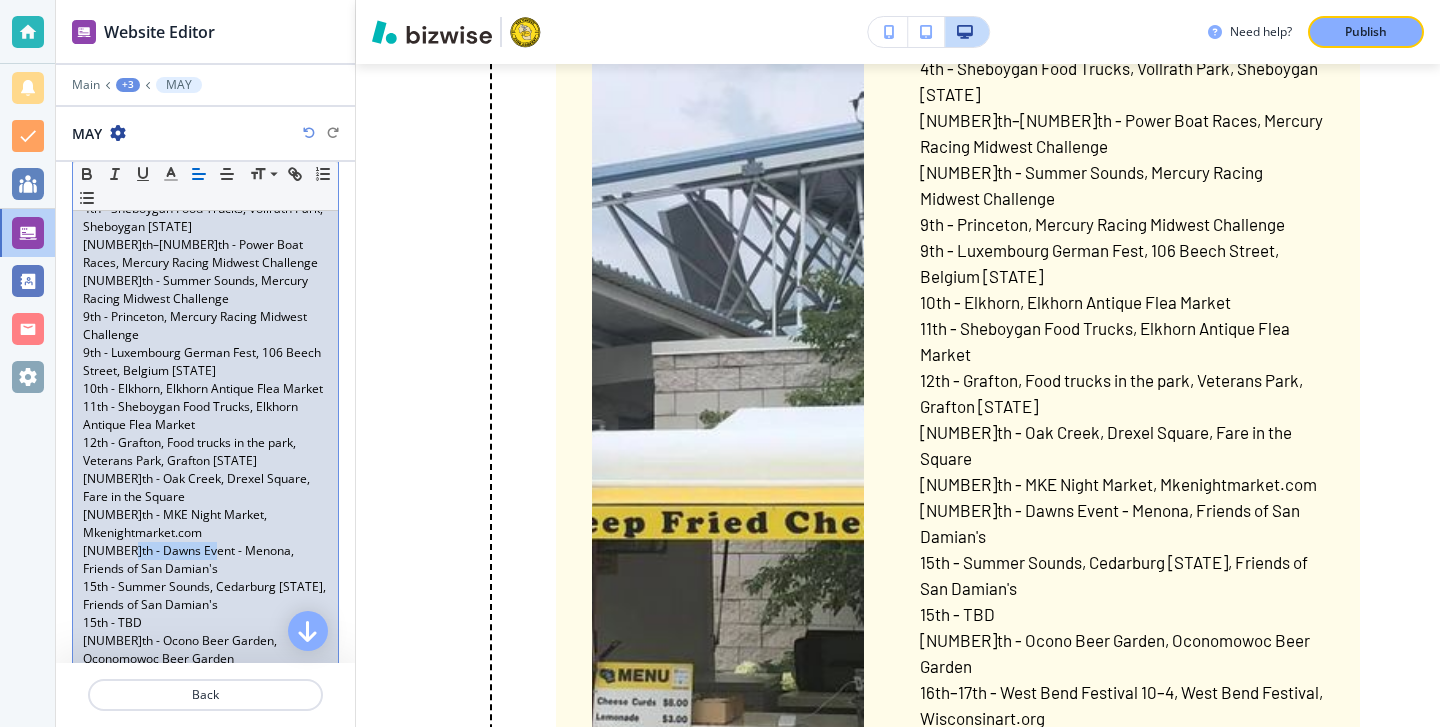 drag, startPoint x: 200, startPoint y: 536, endPoint x: 117, endPoint y: 534, distance: 83.02409 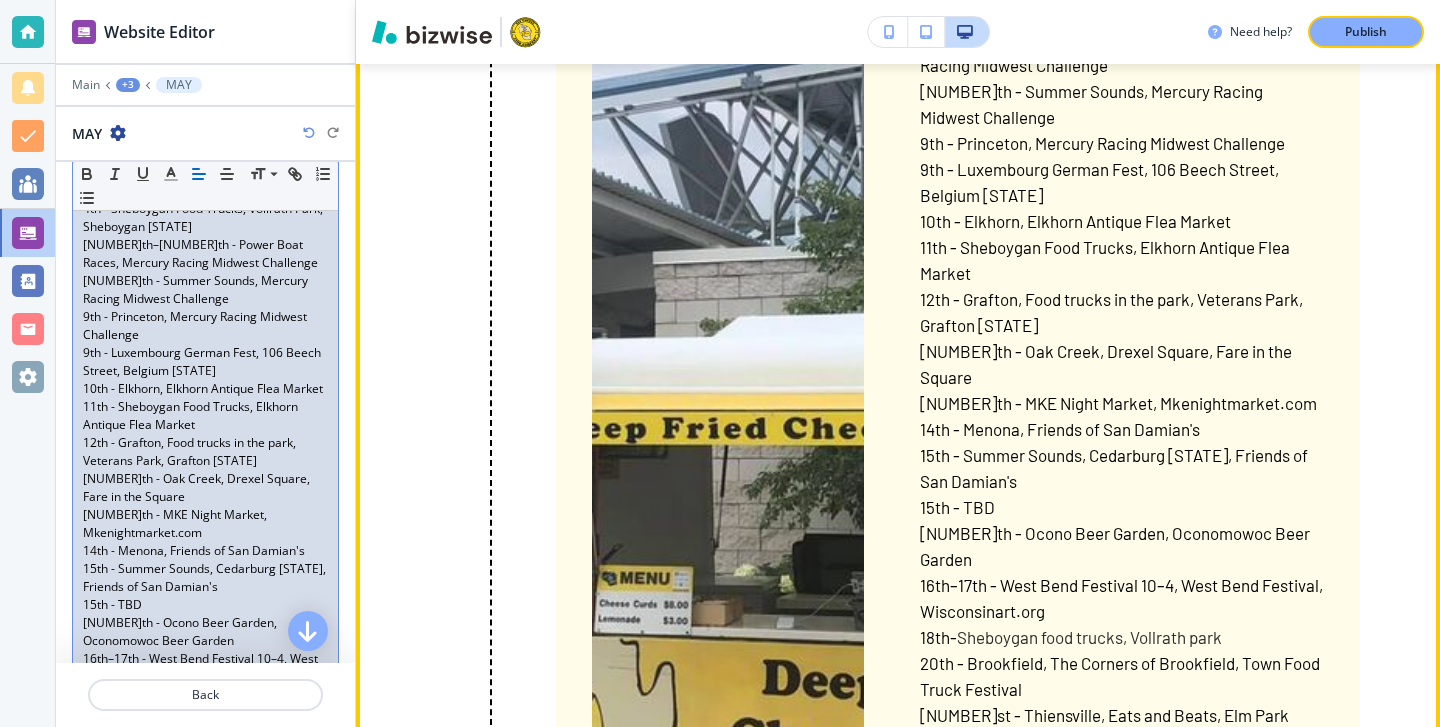 scroll, scrollTop: 2412, scrollLeft: 0, axis: vertical 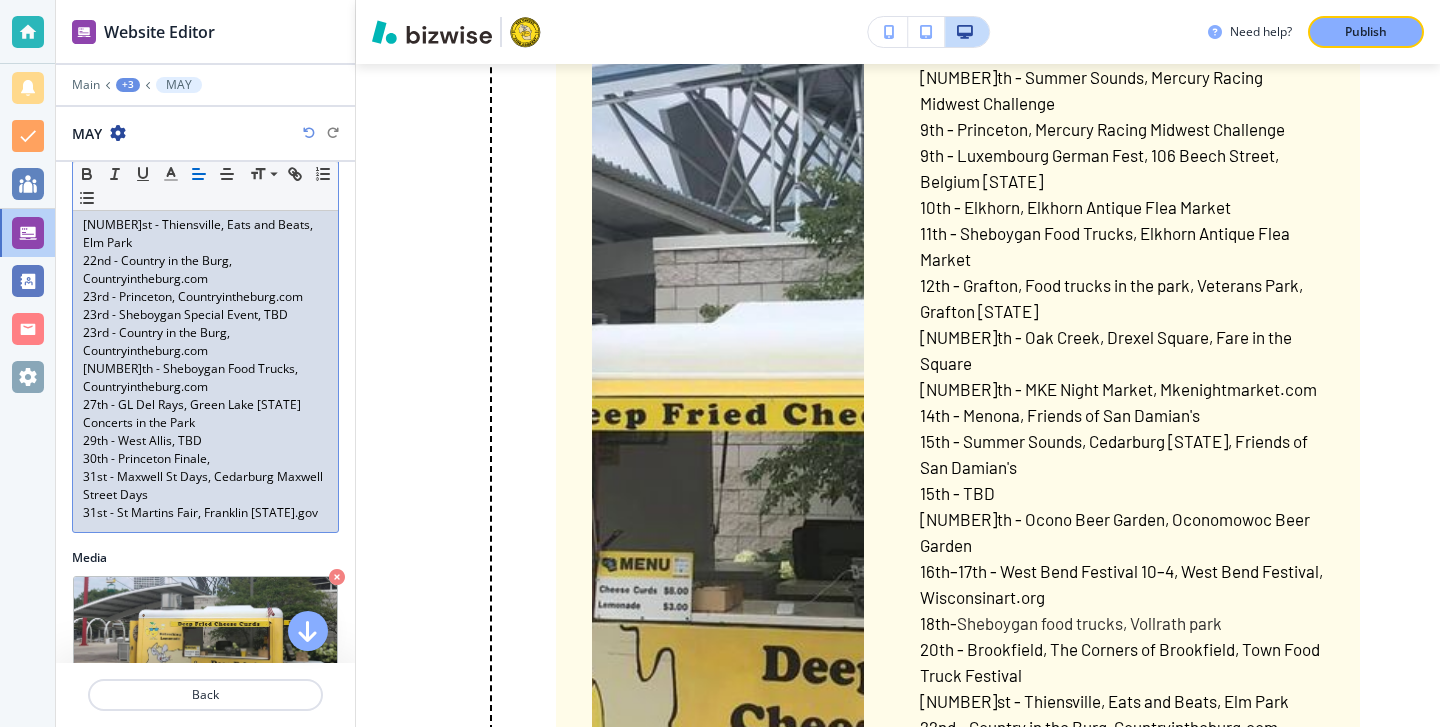 click on "30th - Princeton Finale," at bounding box center [205, 459] 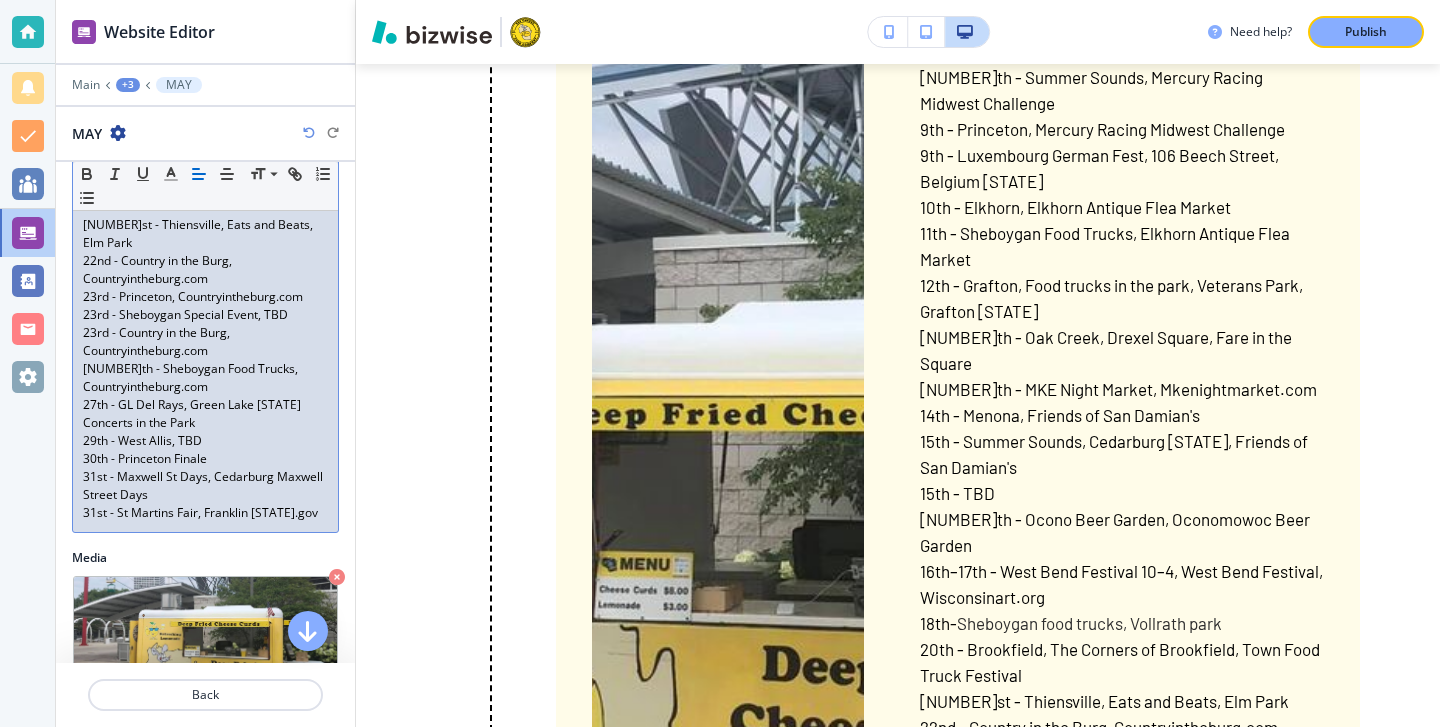 click on "[NUMBER]th - Sheboygan Food Trucks, Countryintheburg.com" at bounding box center (205, 378) 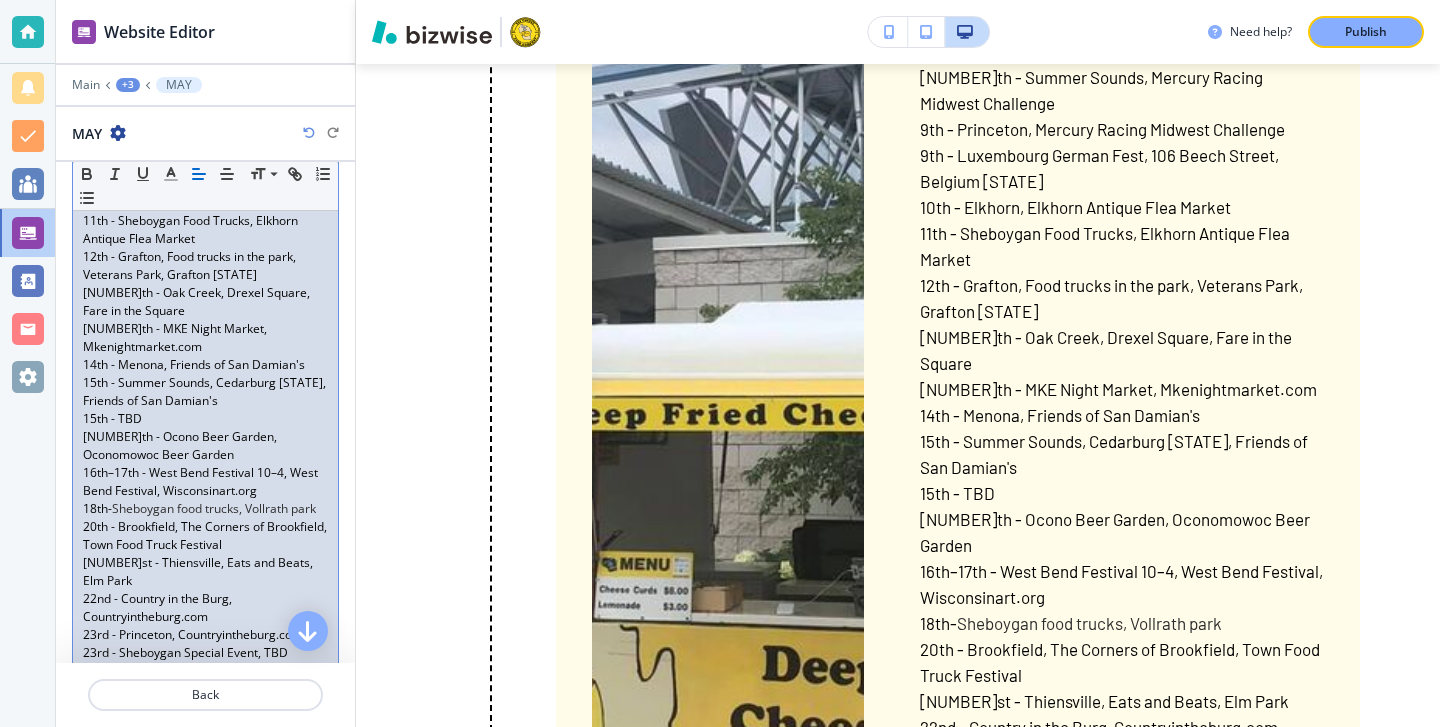 scroll, scrollTop: 589, scrollLeft: 0, axis: vertical 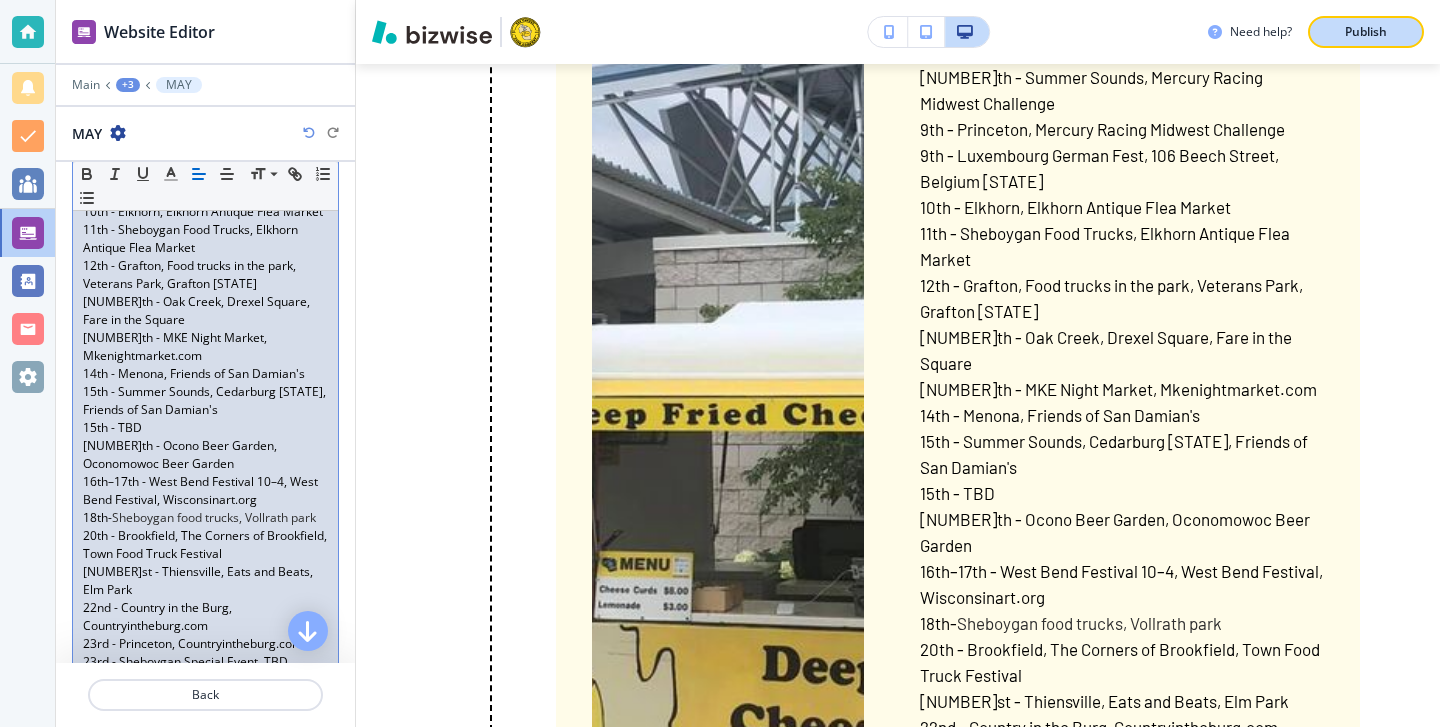 click on "Publish" at bounding box center (1366, 32) 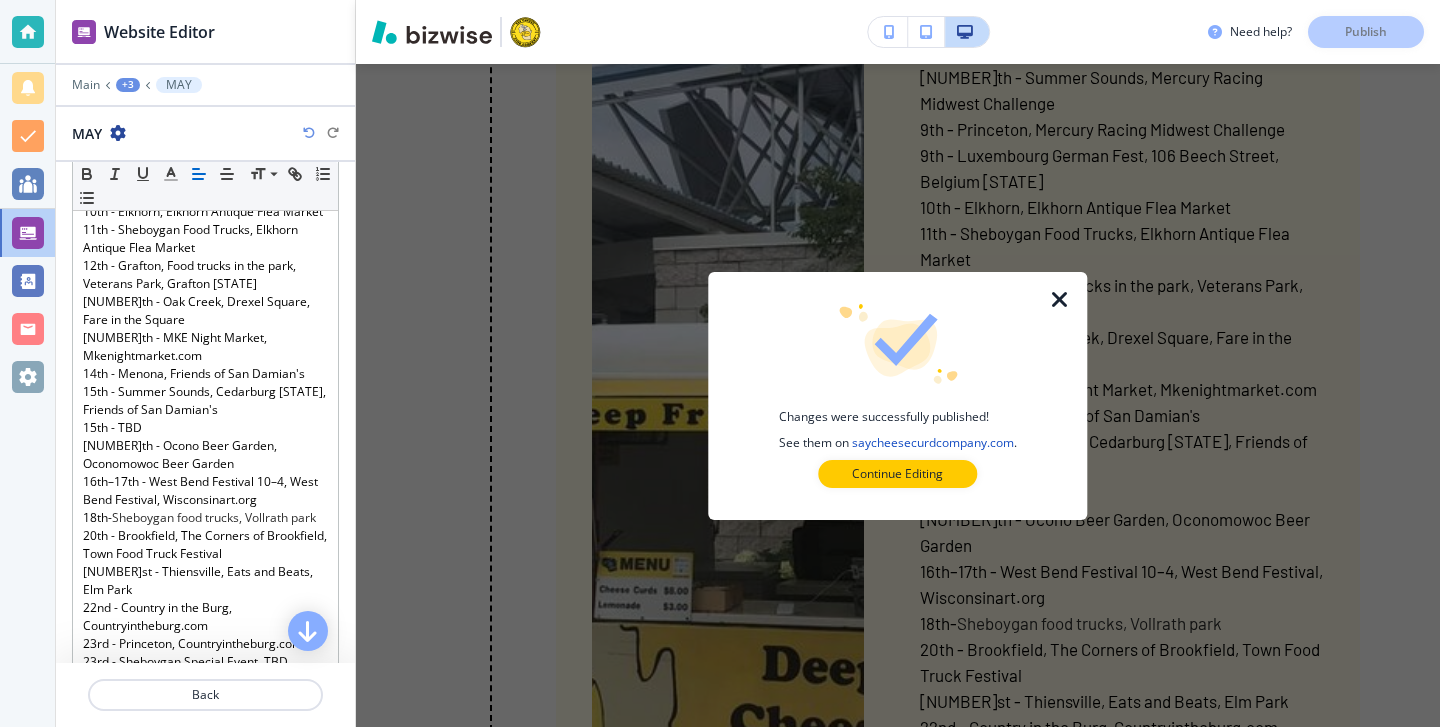 click at bounding box center (1060, 300) 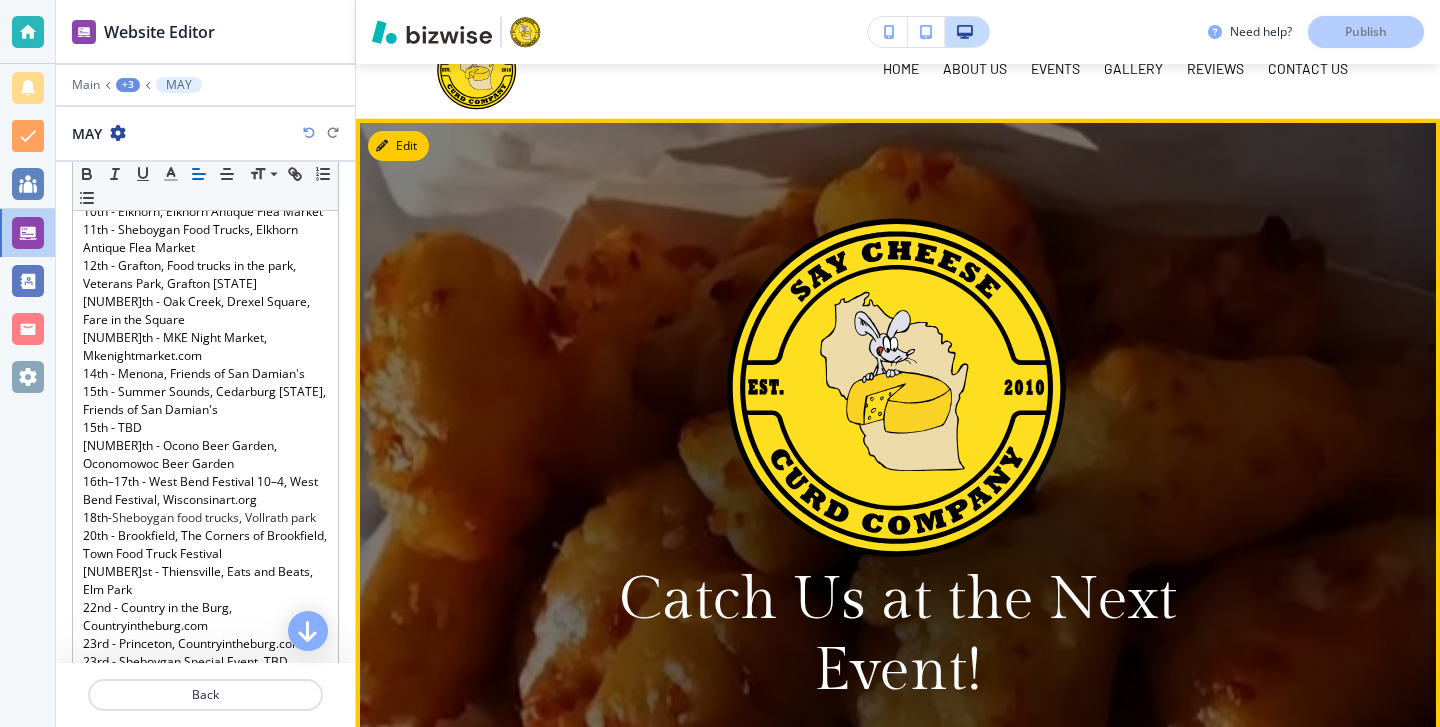 scroll, scrollTop: 0, scrollLeft: 0, axis: both 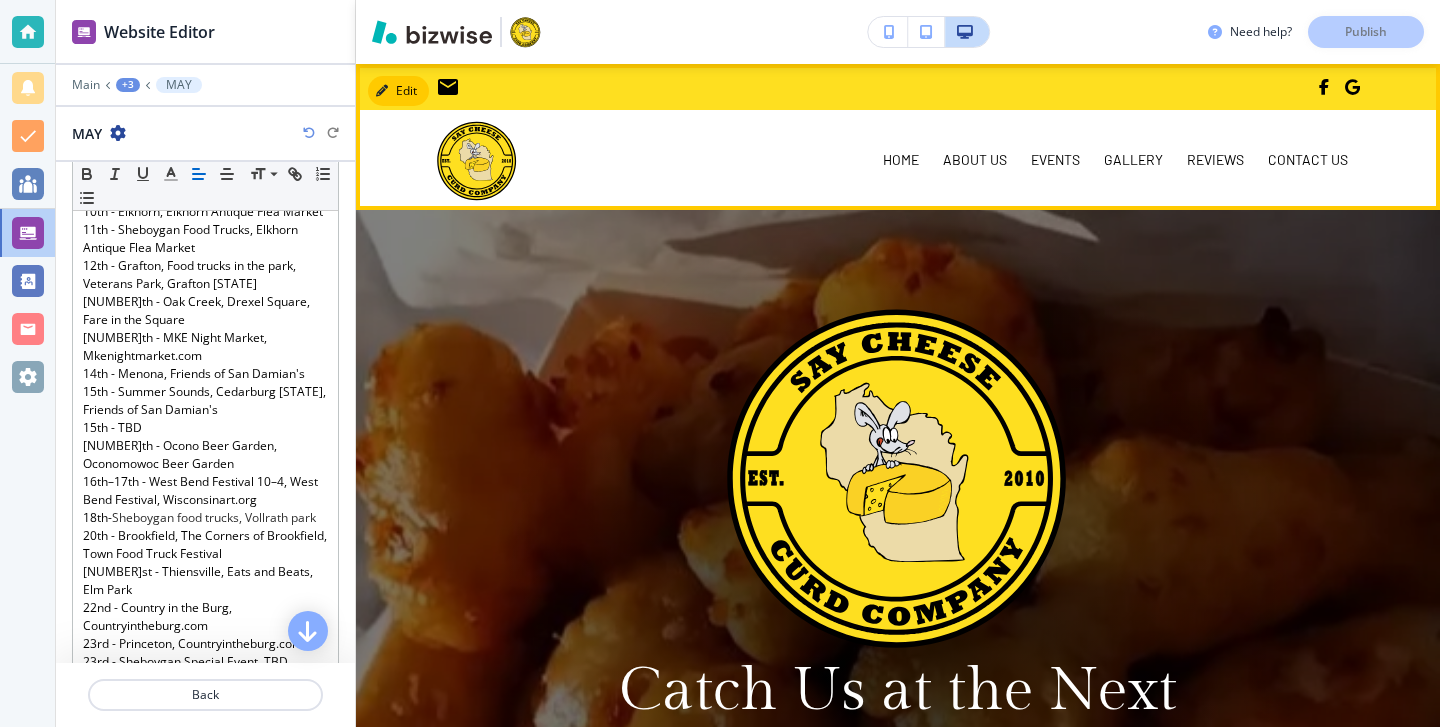 click at bounding box center [477, 160] 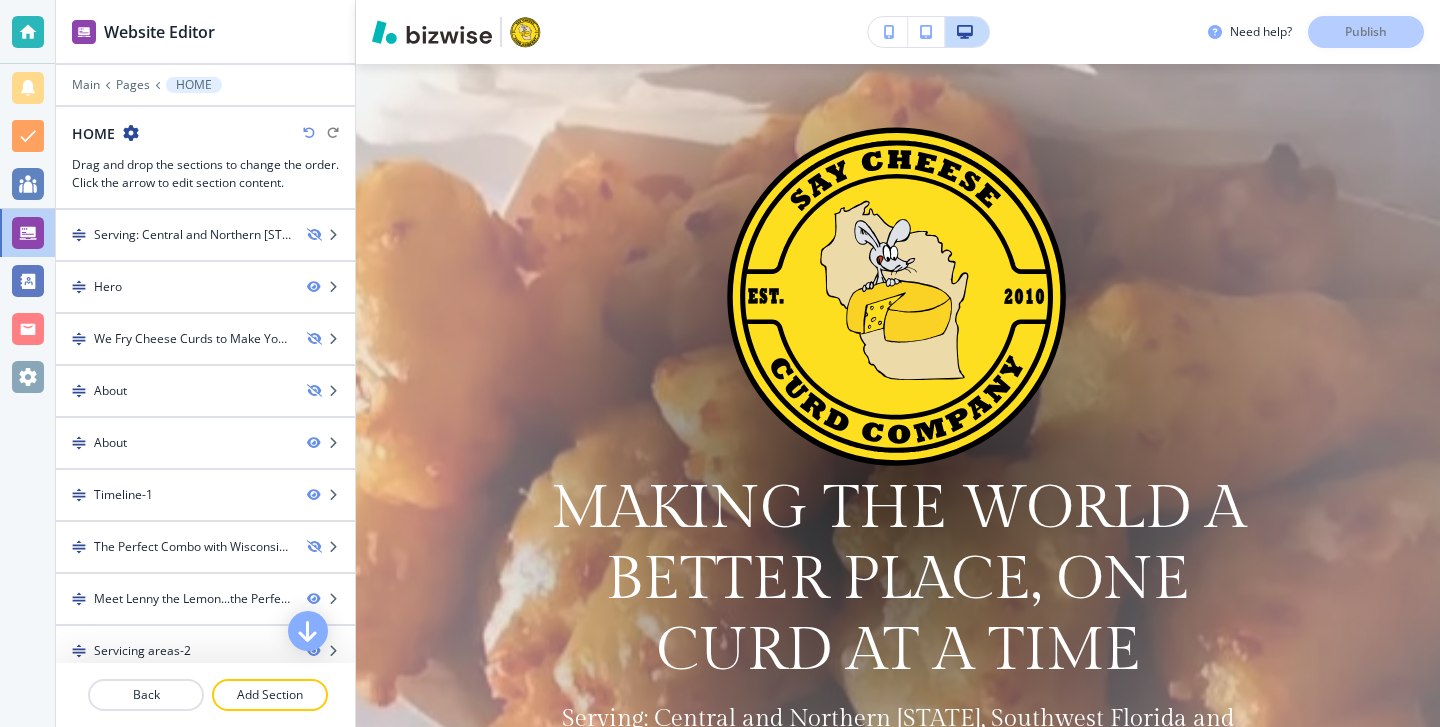 scroll, scrollTop: 0, scrollLeft: 0, axis: both 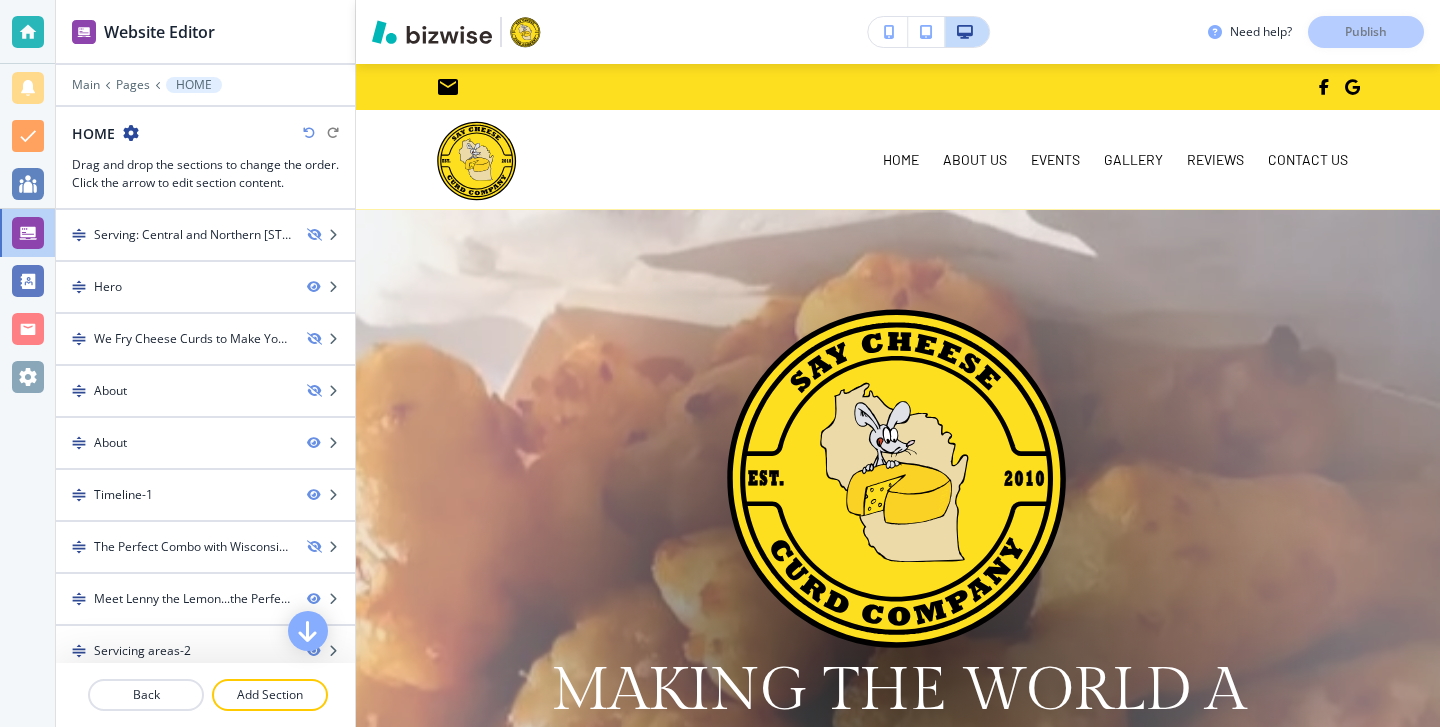click at bounding box center (28, 32) 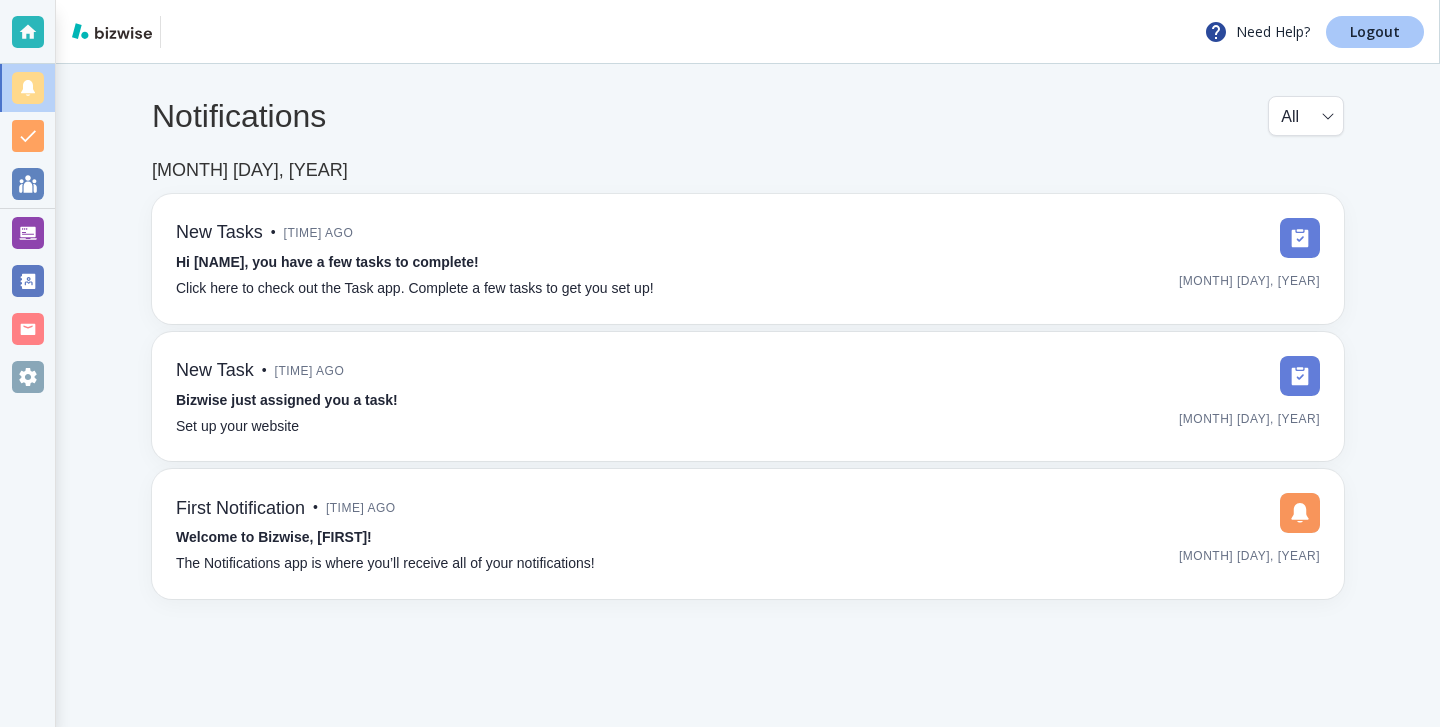 click on "Logout" at bounding box center [1375, 32] 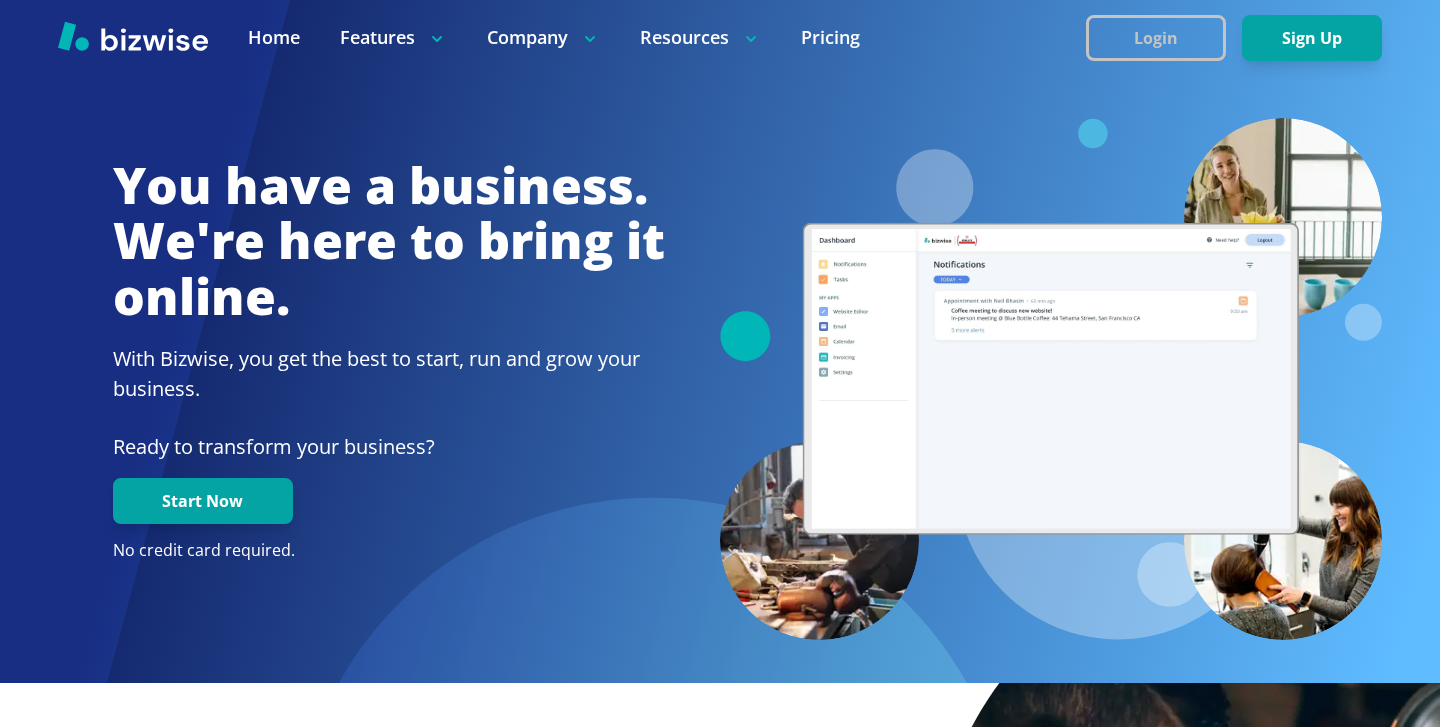 scroll, scrollTop: 0, scrollLeft: 0, axis: both 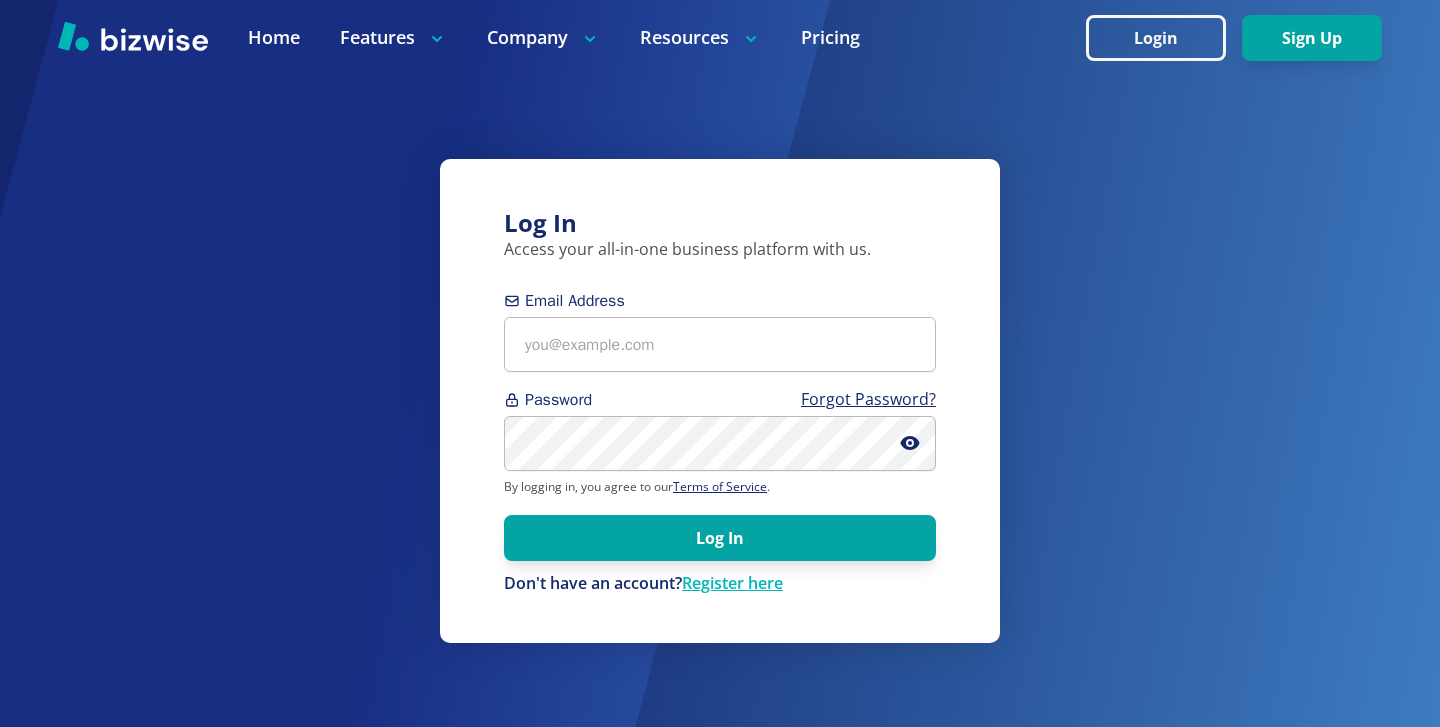 click on "Email Address Password Forgot Password? By logging in, you agree to our  Terms of Service . Log In Don't have an account?  Register here" at bounding box center (720, 442) 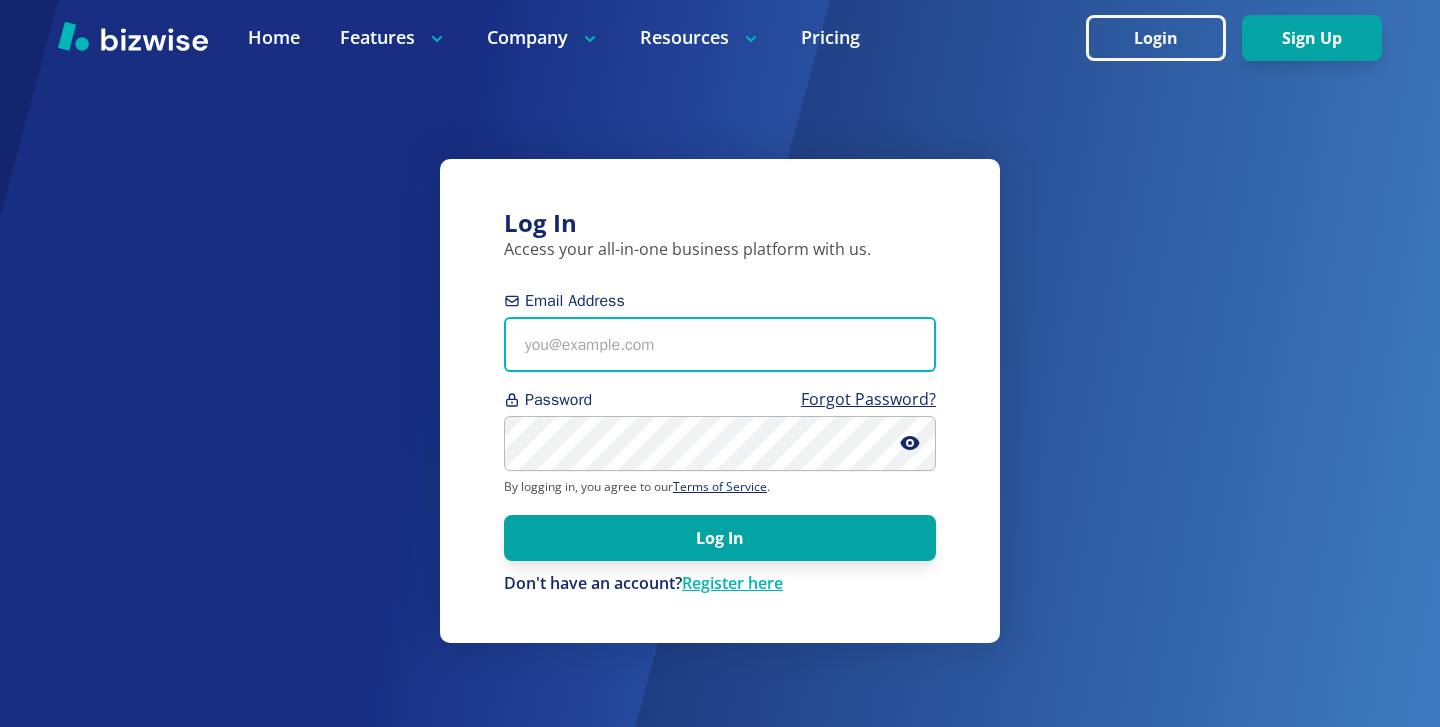 click on "Email Address" at bounding box center [720, 344] 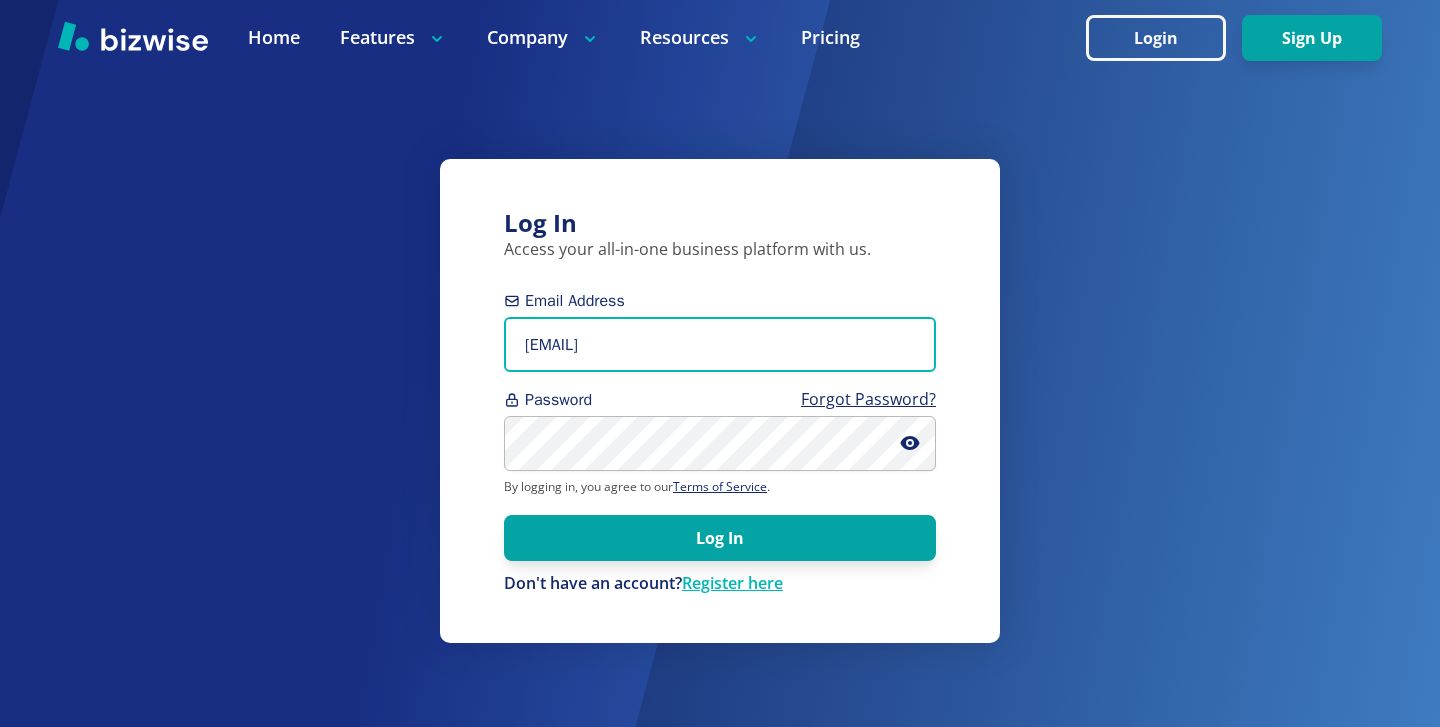 type on "[EMAIL]" 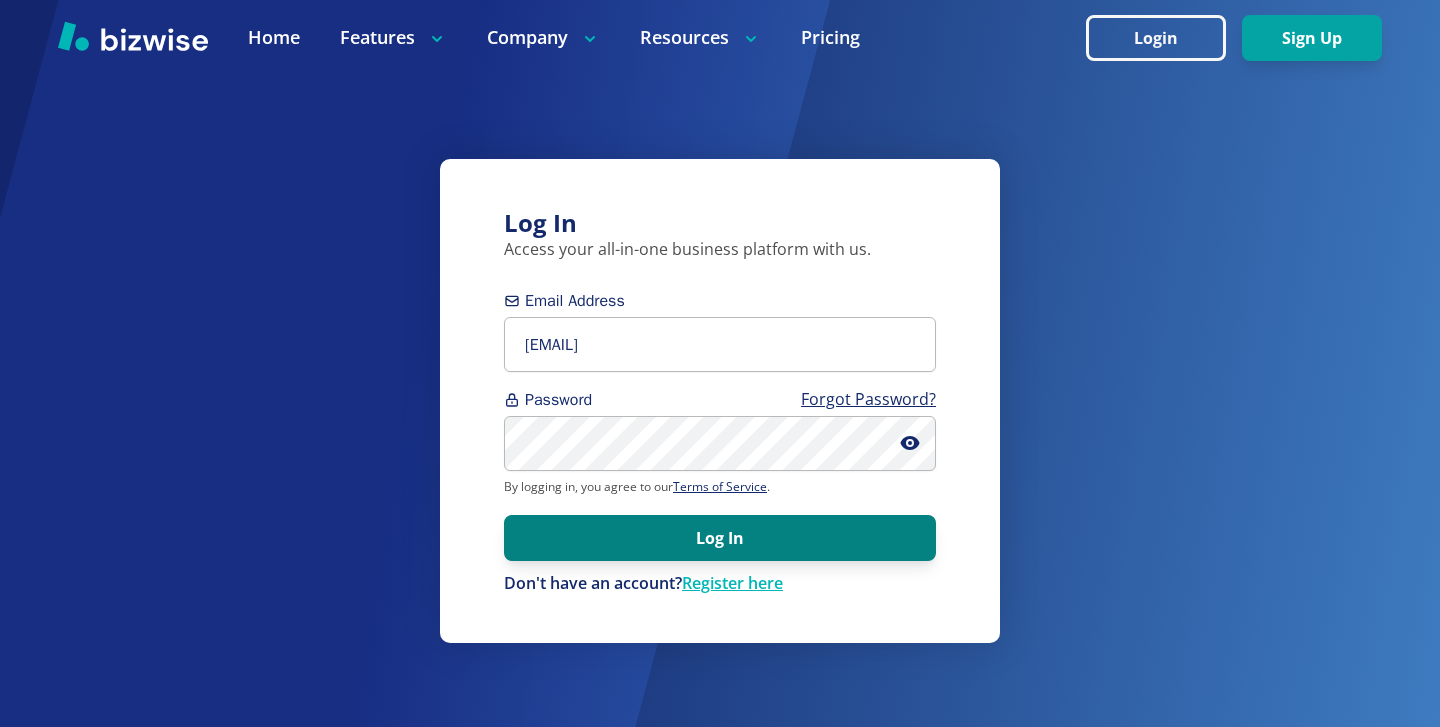 click on "Log In" at bounding box center (720, 538) 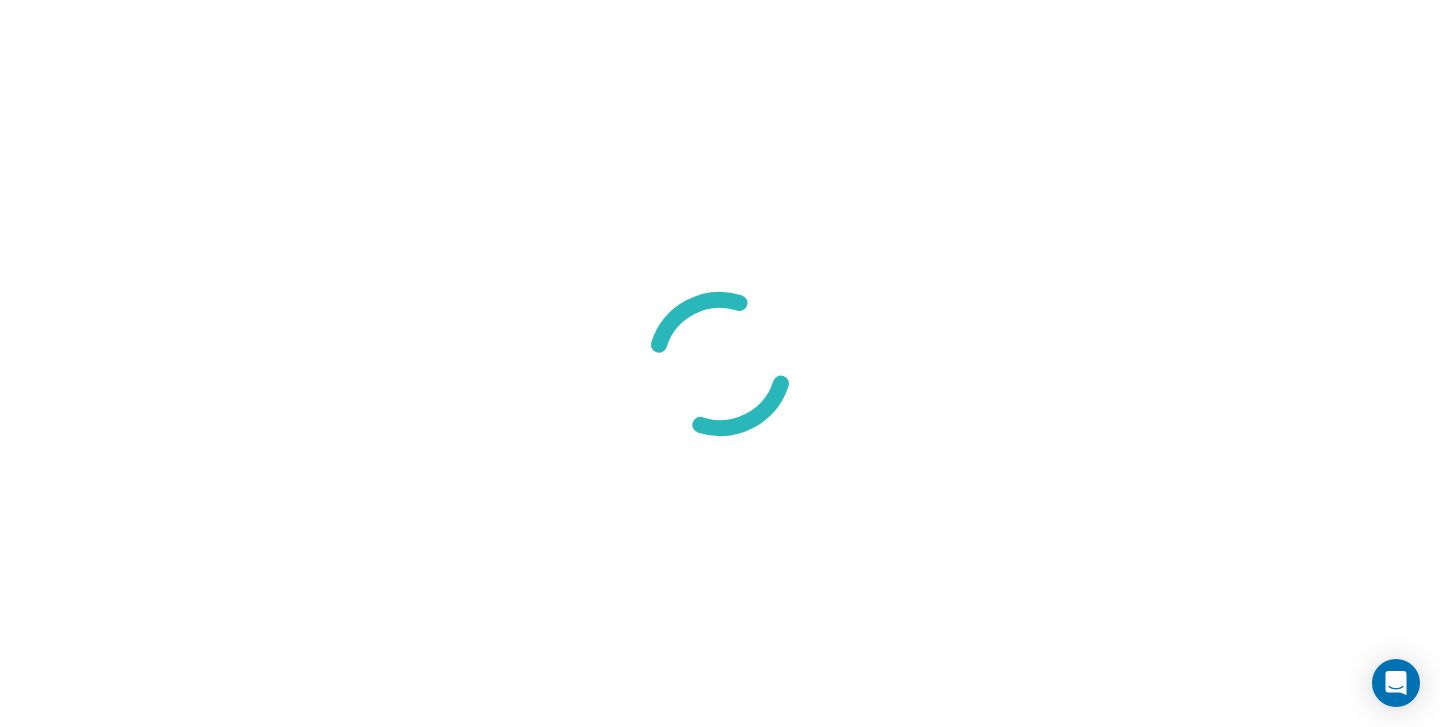 scroll, scrollTop: 0, scrollLeft: 0, axis: both 